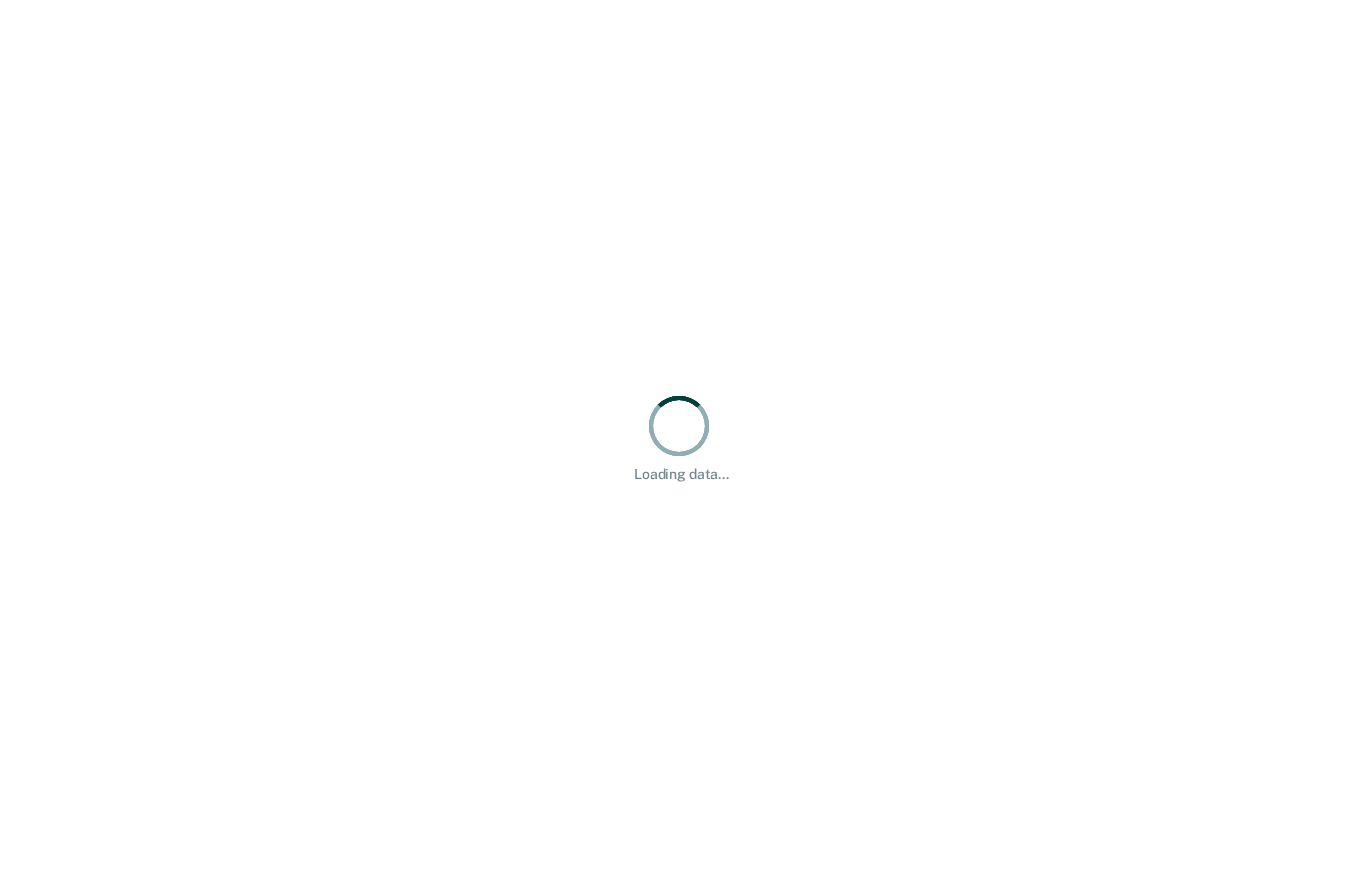 scroll, scrollTop: 0, scrollLeft: 0, axis: both 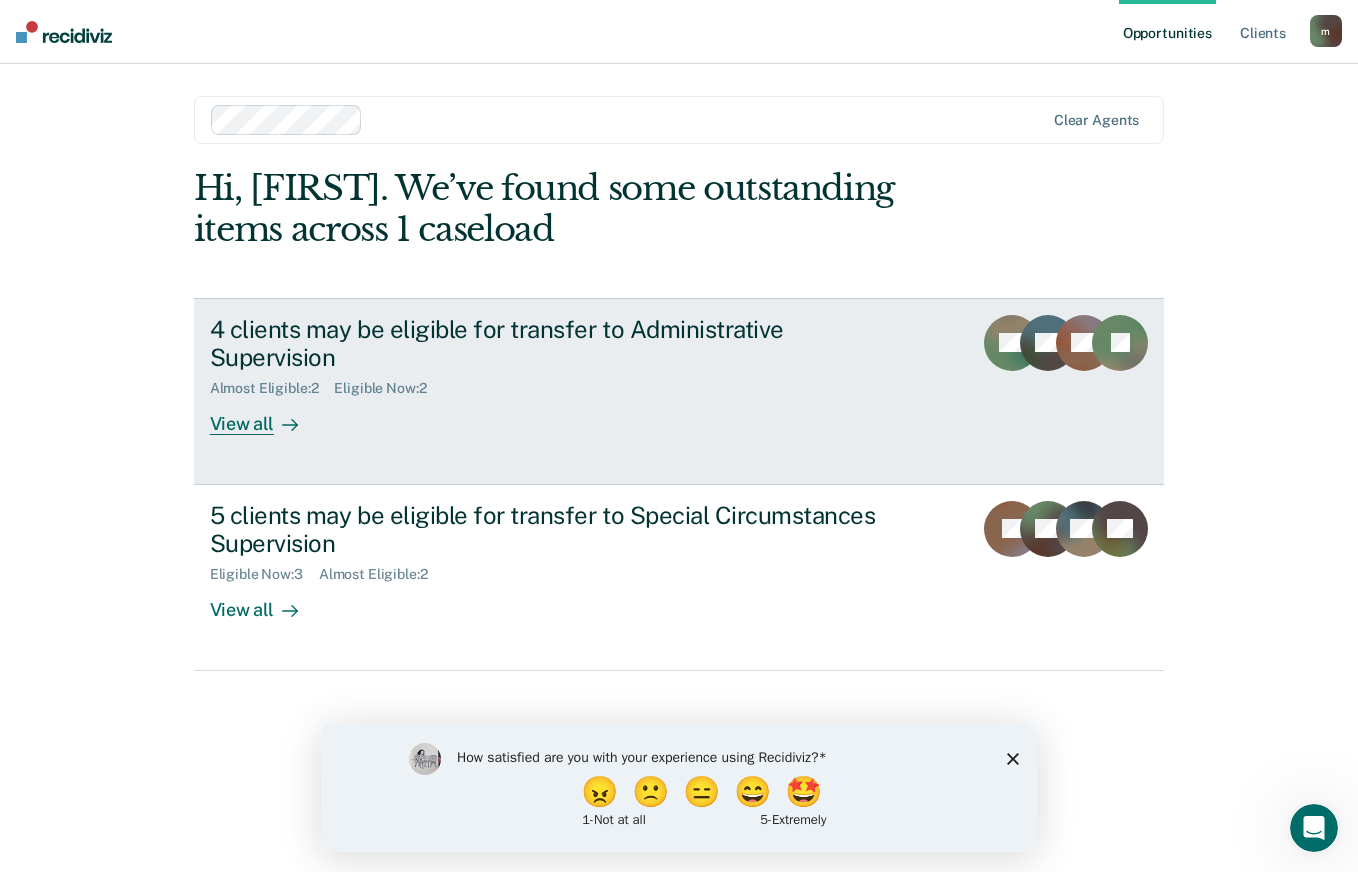 click on "View all" at bounding box center [266, 416] 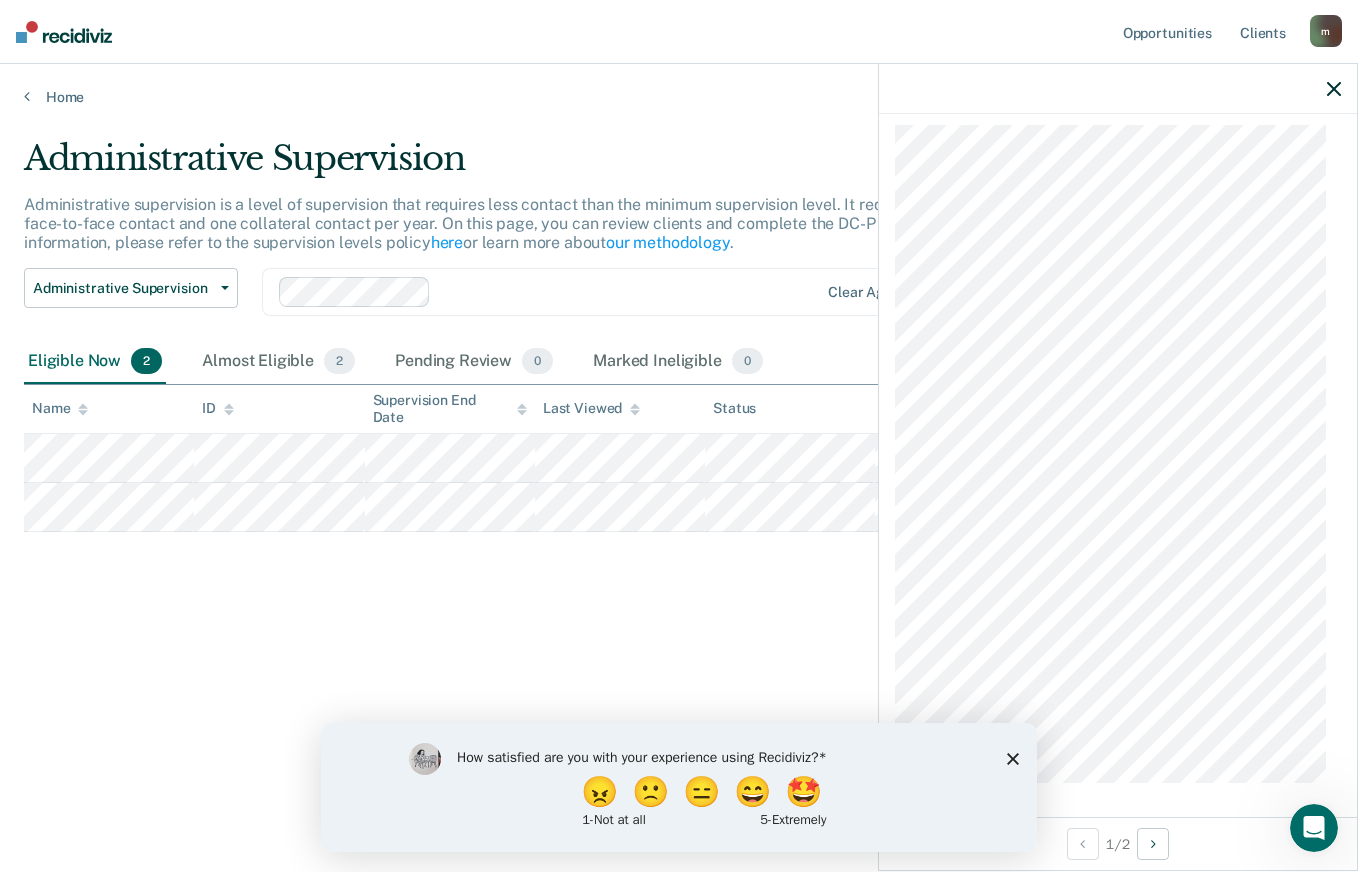 scroll, scrollTop: 953, scrollLeft: 0, axis: vertical 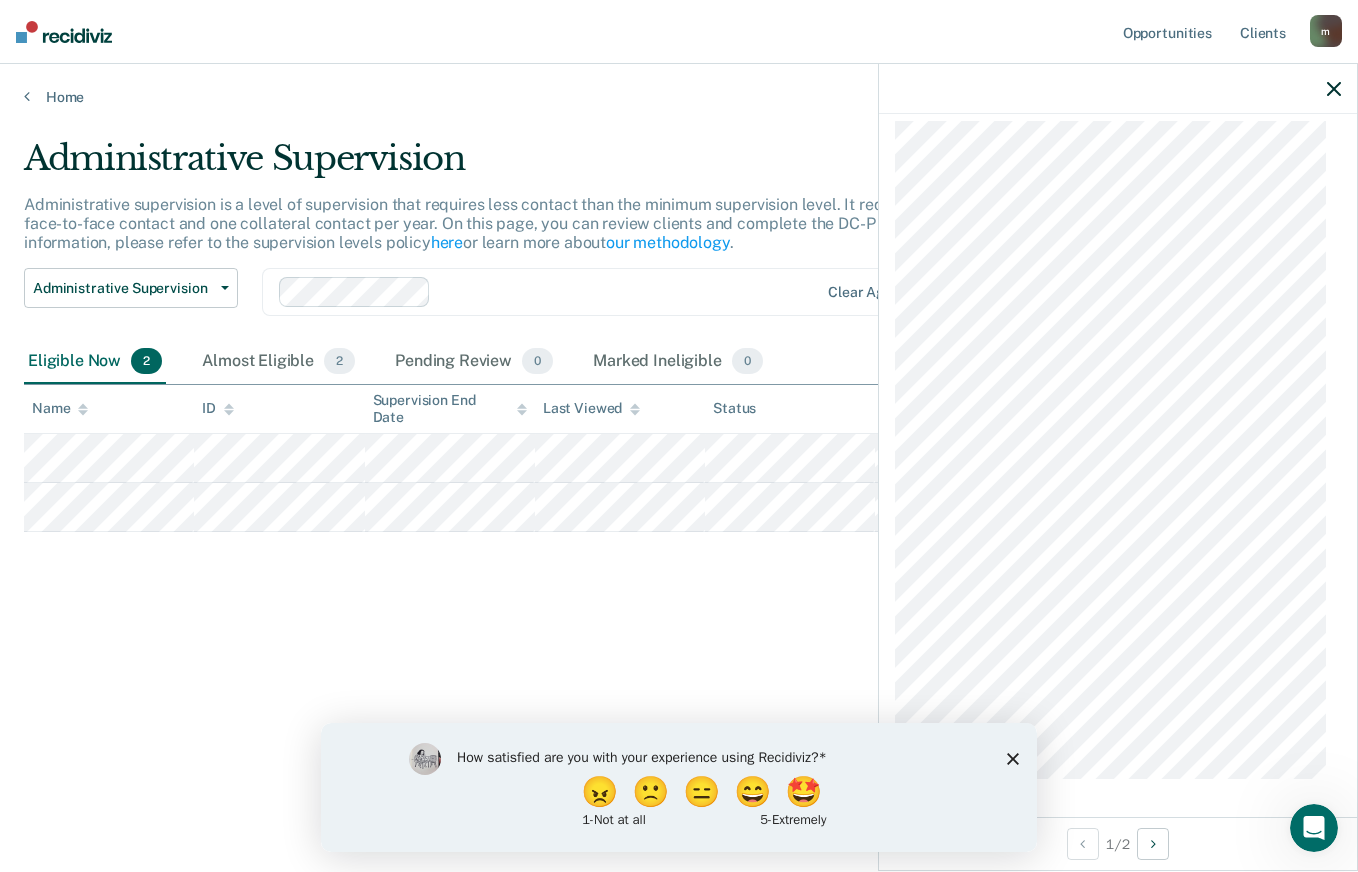 click on "How satisfied are you with your experience using Recidiviz? 😠 🙁 😑 😄 🤩 1  -  Not at all 5  -  Extremely" at bounding box center (679, 786) 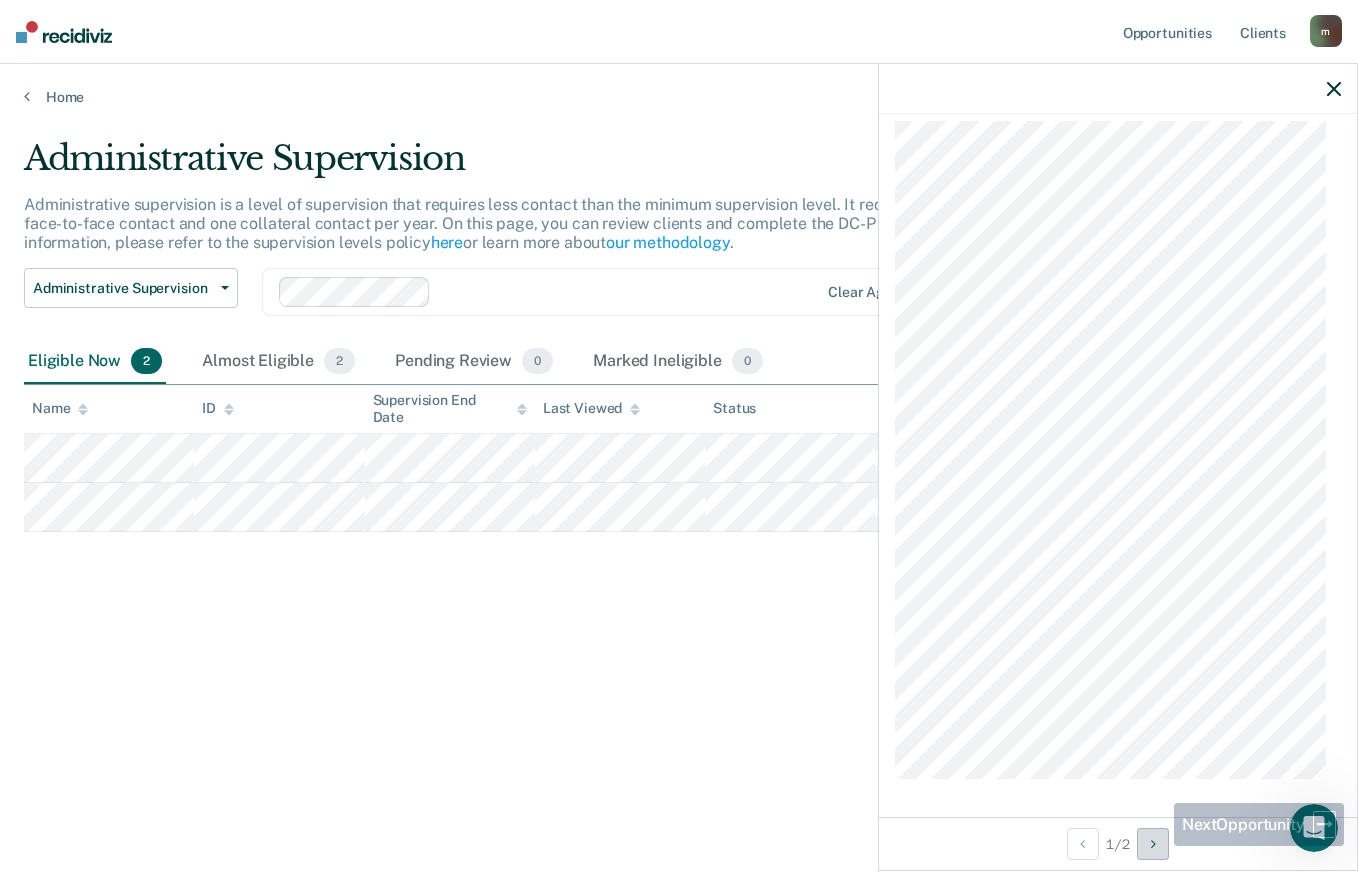 click at bounding box center [1153, 844] 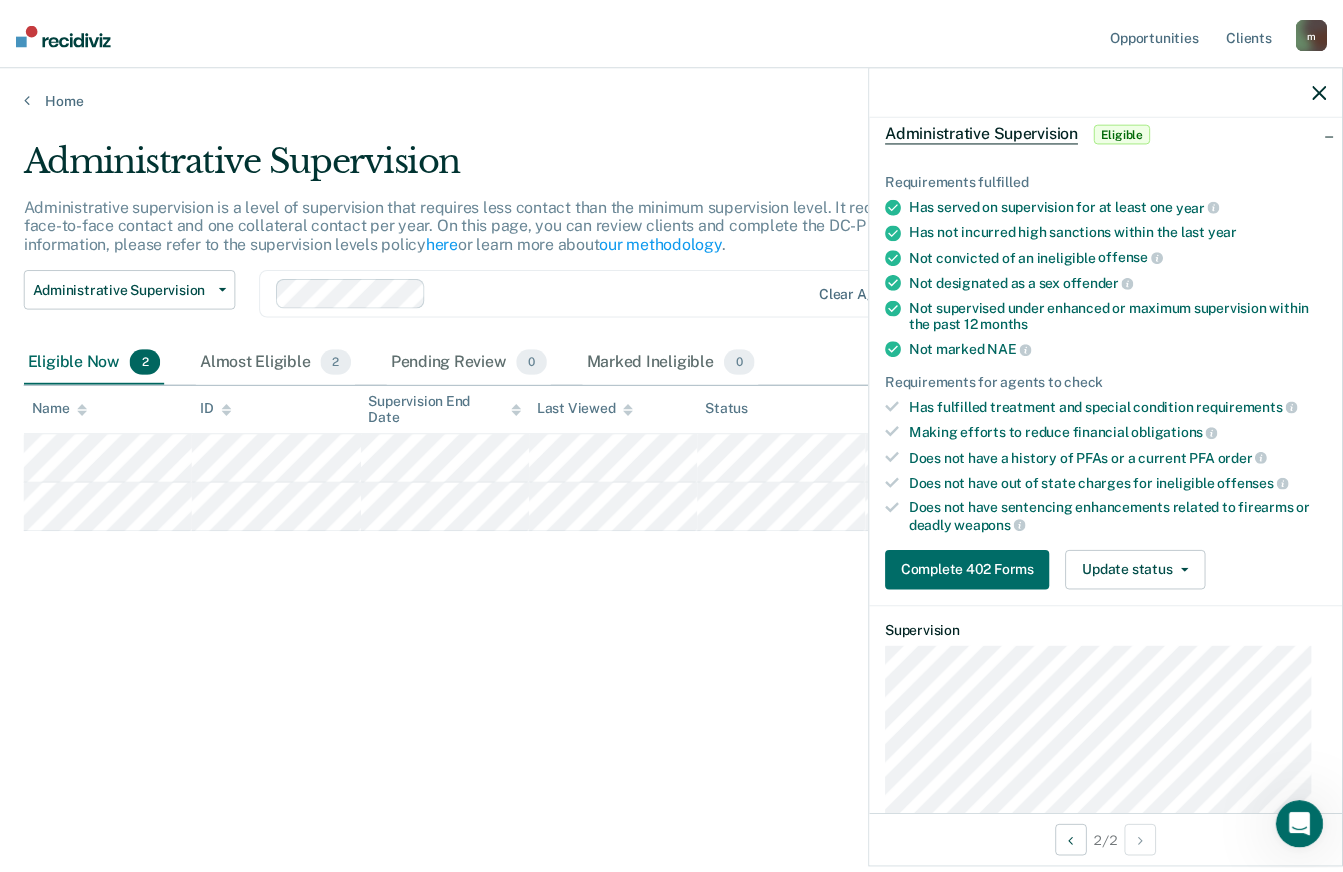 scroll, scrollTop: 0, scrollLeft: 0, axis: both 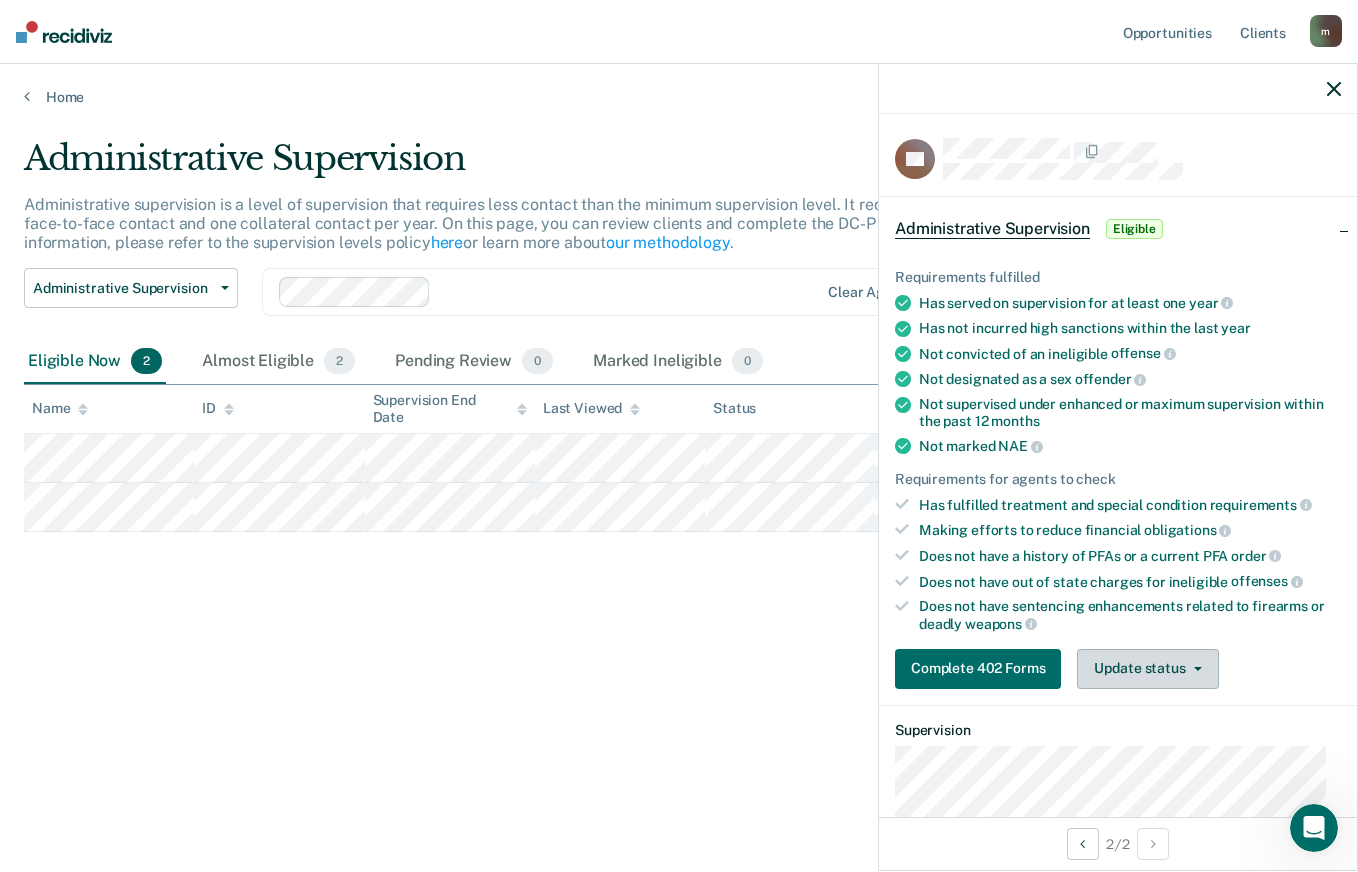 click on "Update status" at bounding box center (1147, 669) 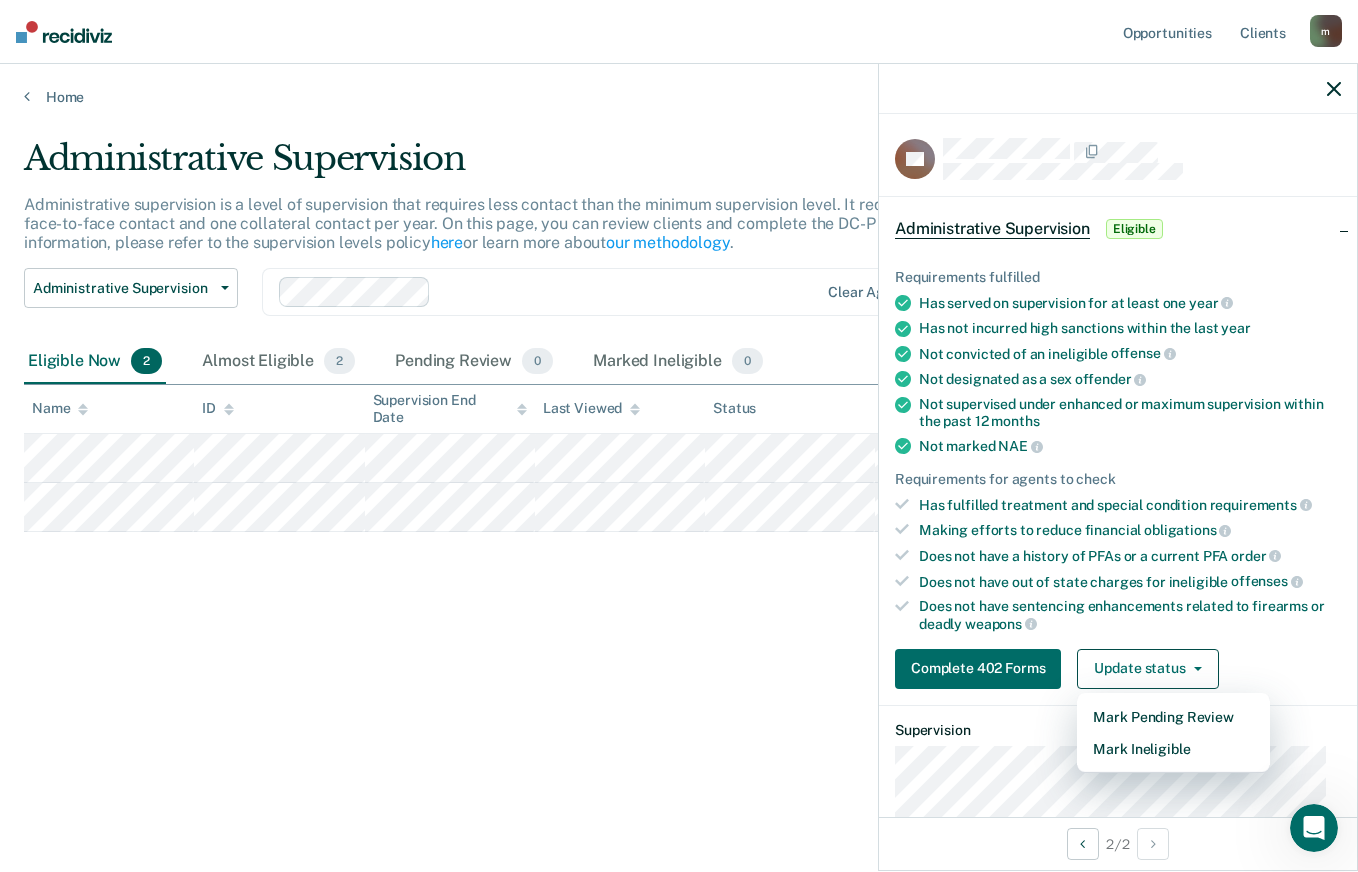 click on "Does not have out of state charges for ineligible   offenses" at bounding box center (1130, 582) 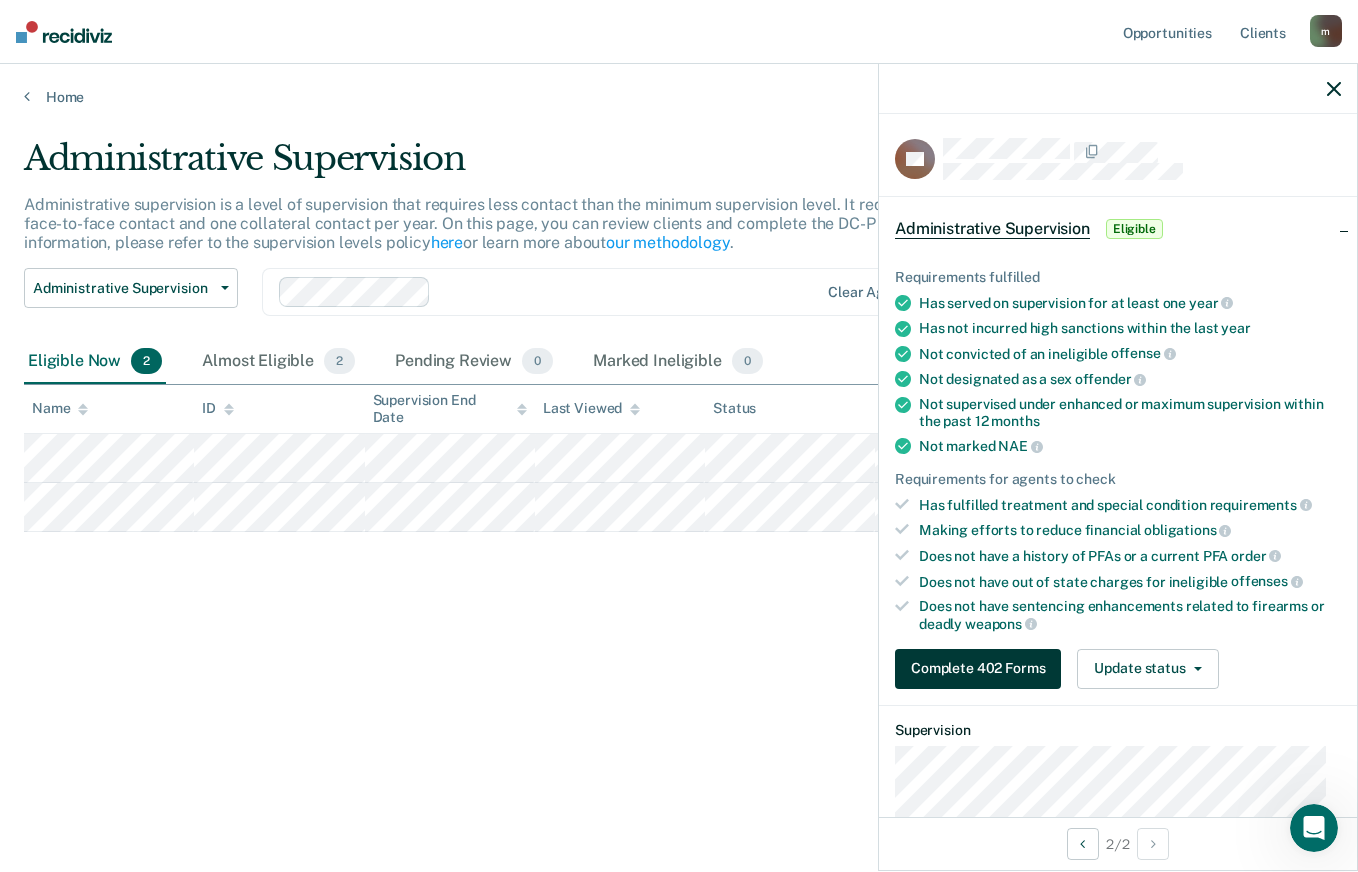 click on "Complete 402 Forms" at bounding box center [978, 669] 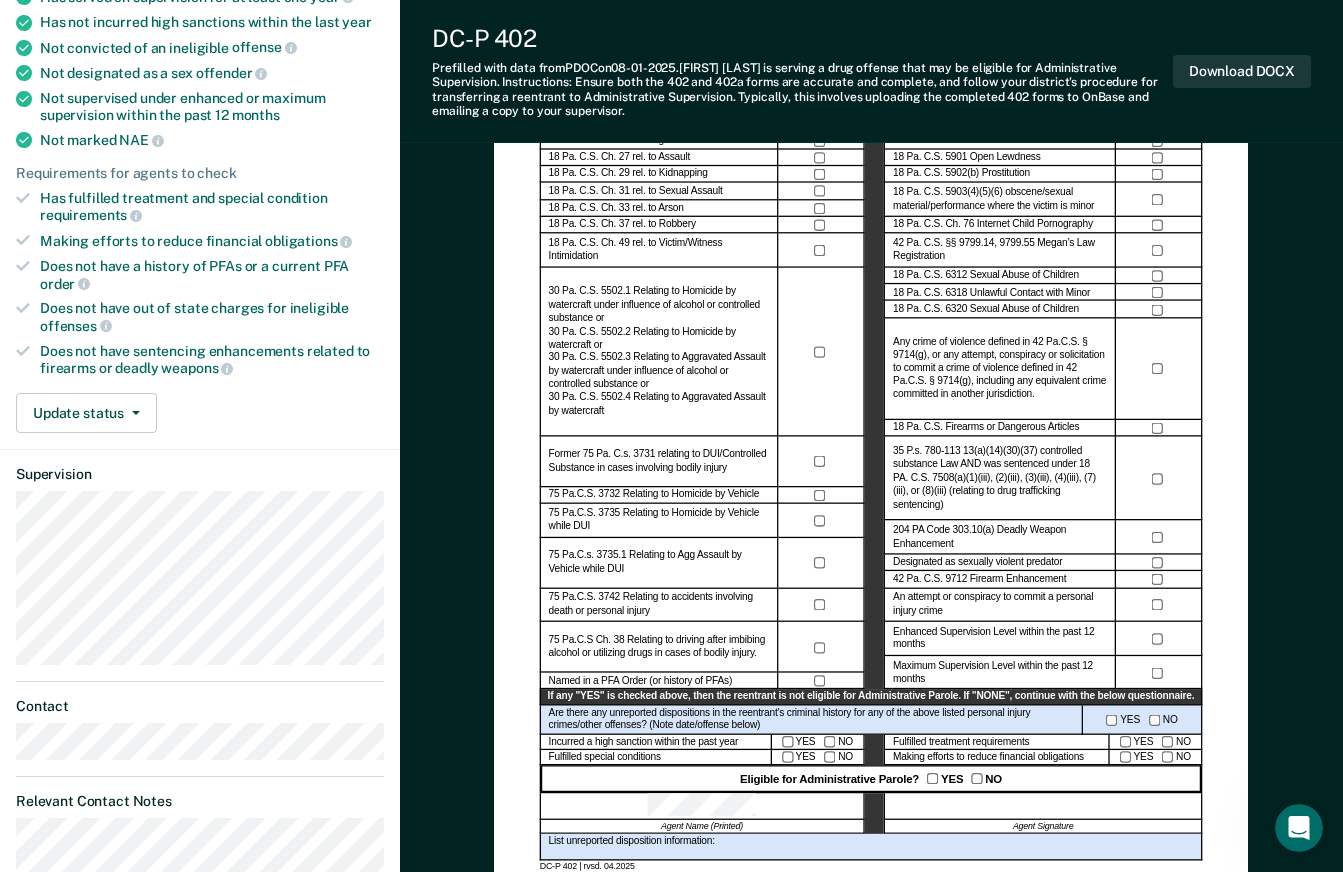 scroll, scrollTop: 200, scrollLeft: 0, axis: vertical 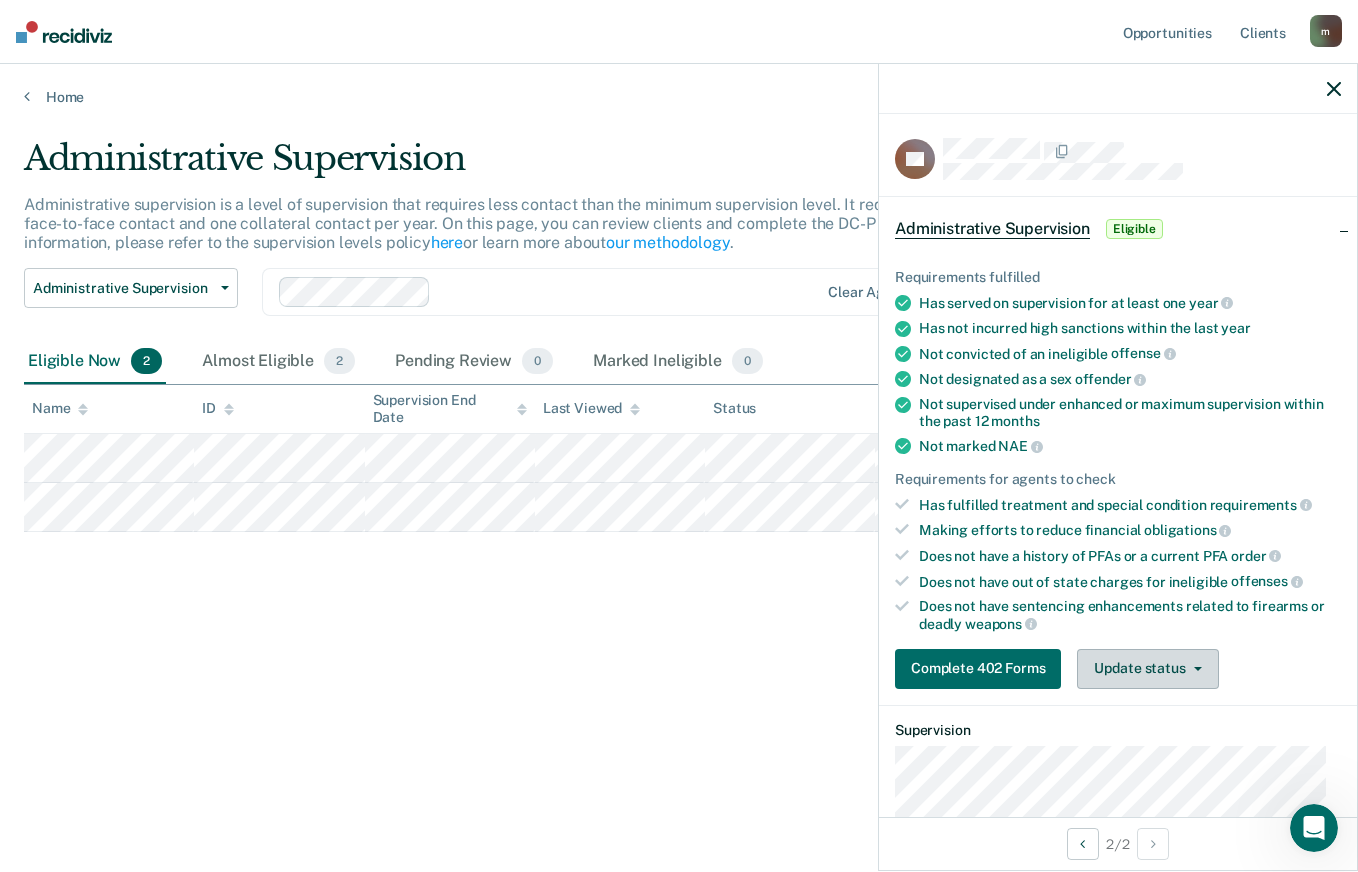 click on "Update status" at bounding box center (1147, 669) 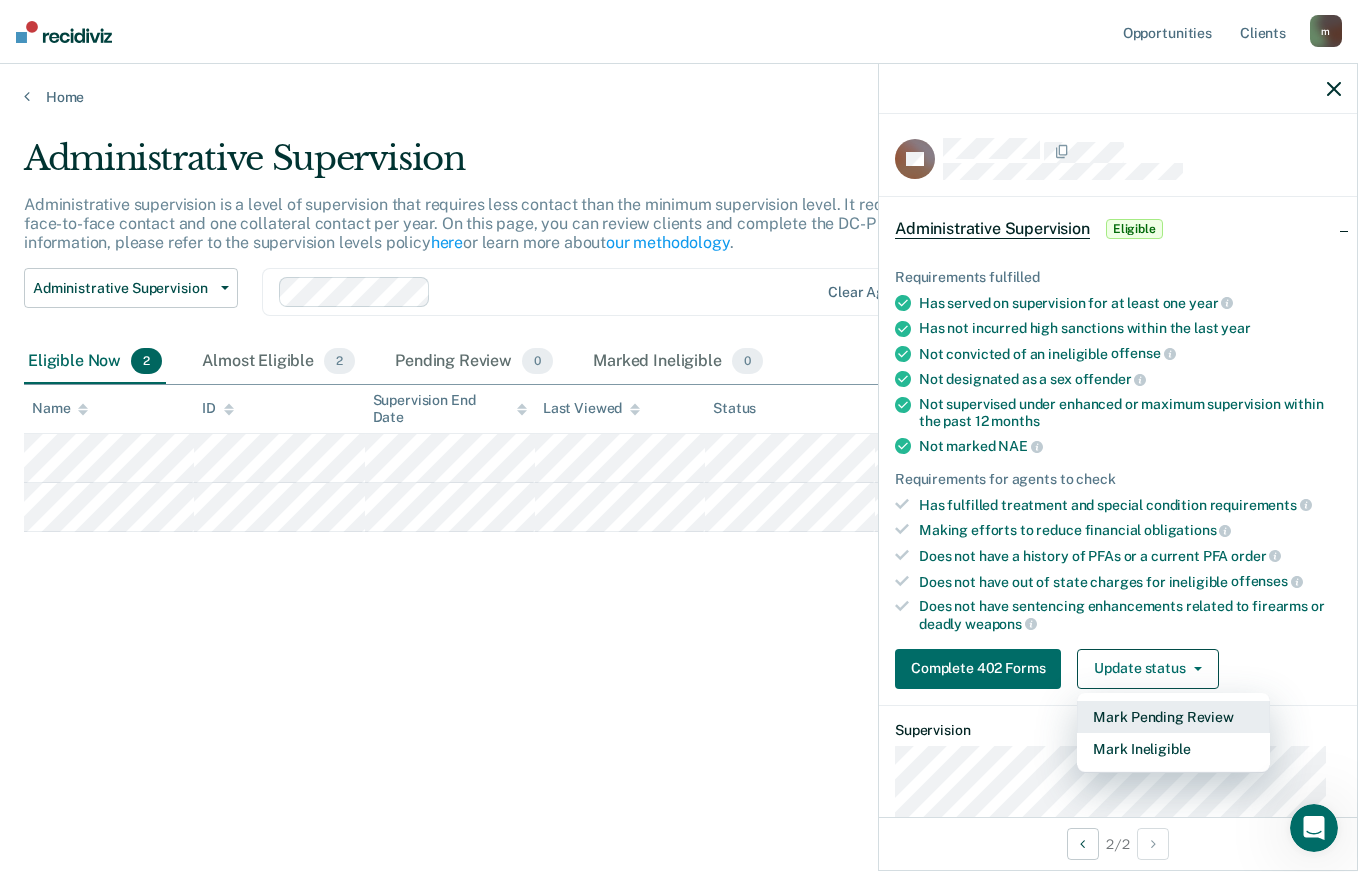 click on "Mark Pending Review" at bounding box center (1173, 717) 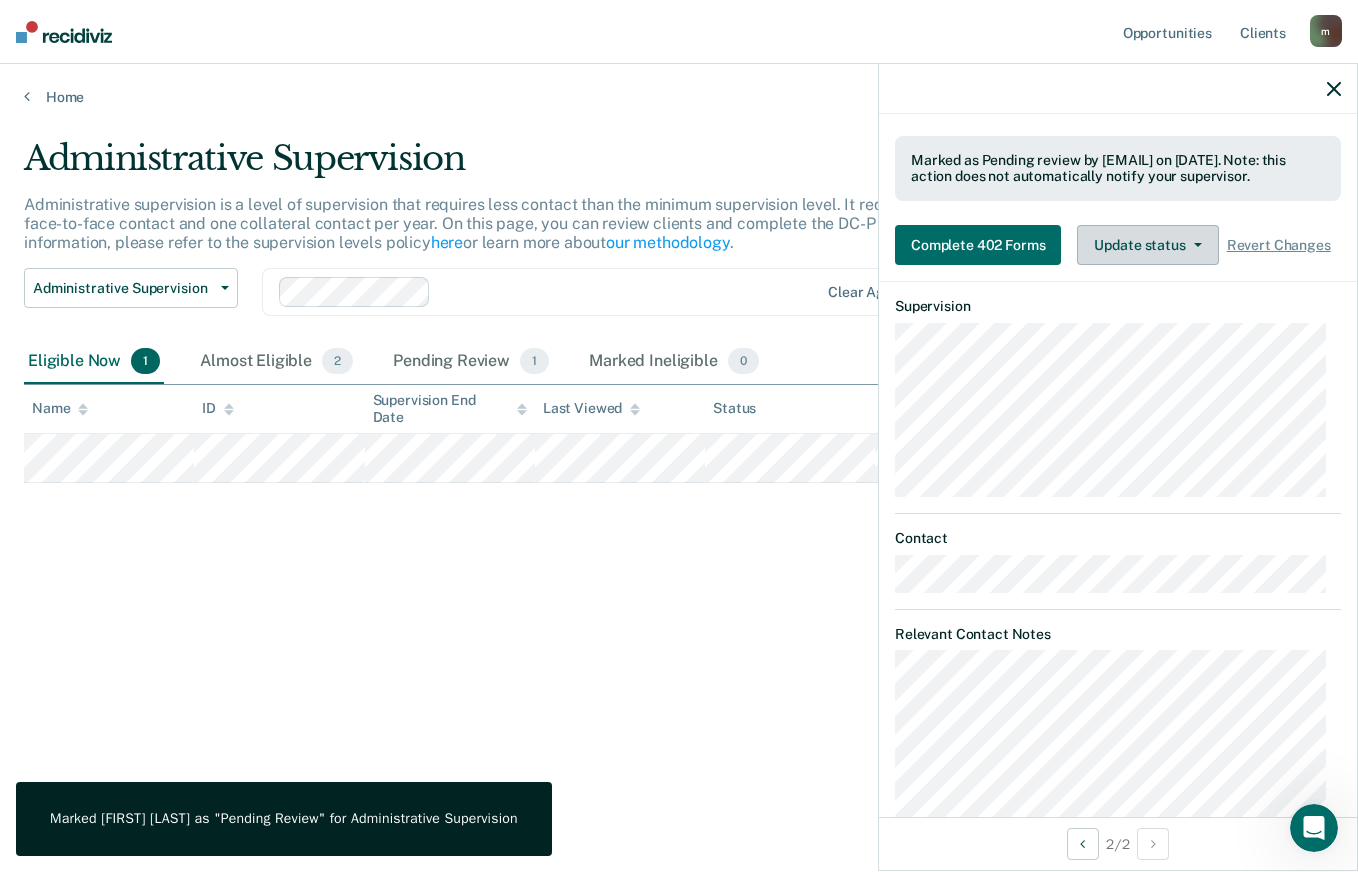 scroll, scrollTop: 243, scrollLeft: 0, axis: vertical 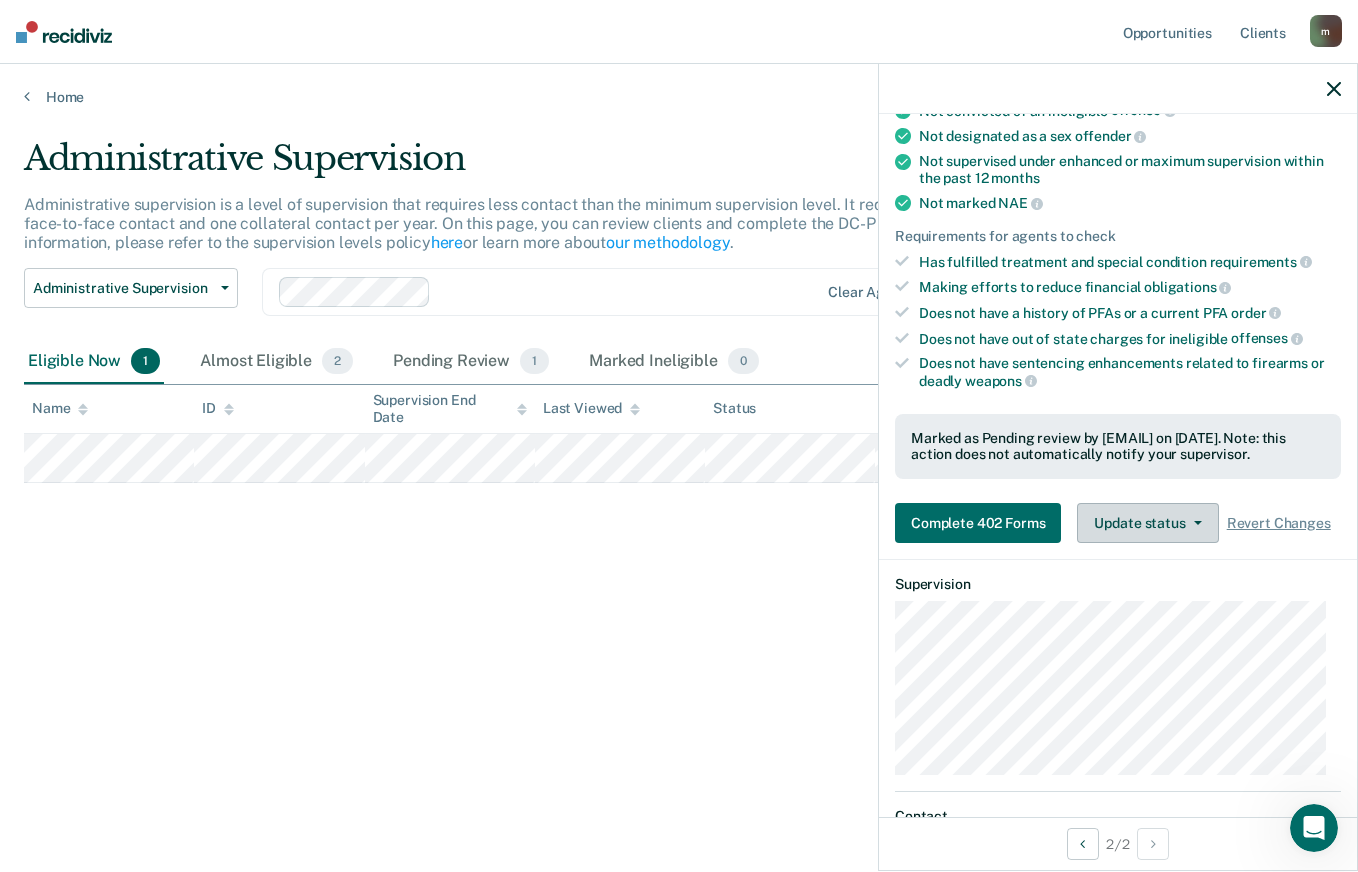 click on "Update status" at bounding box center (1147, 523) 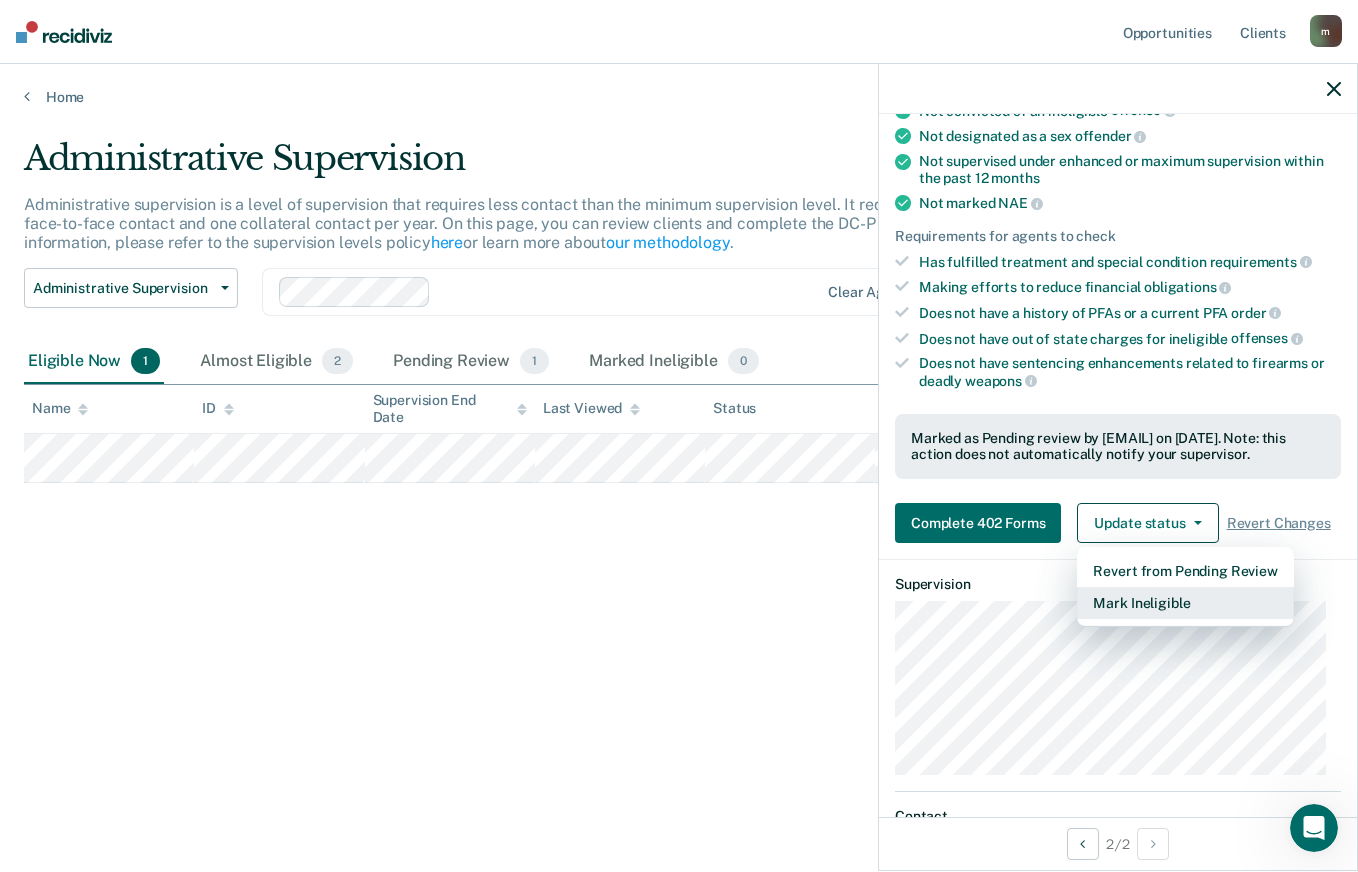 click on "Mark Ineligible" at bounding box center [1185, 603] 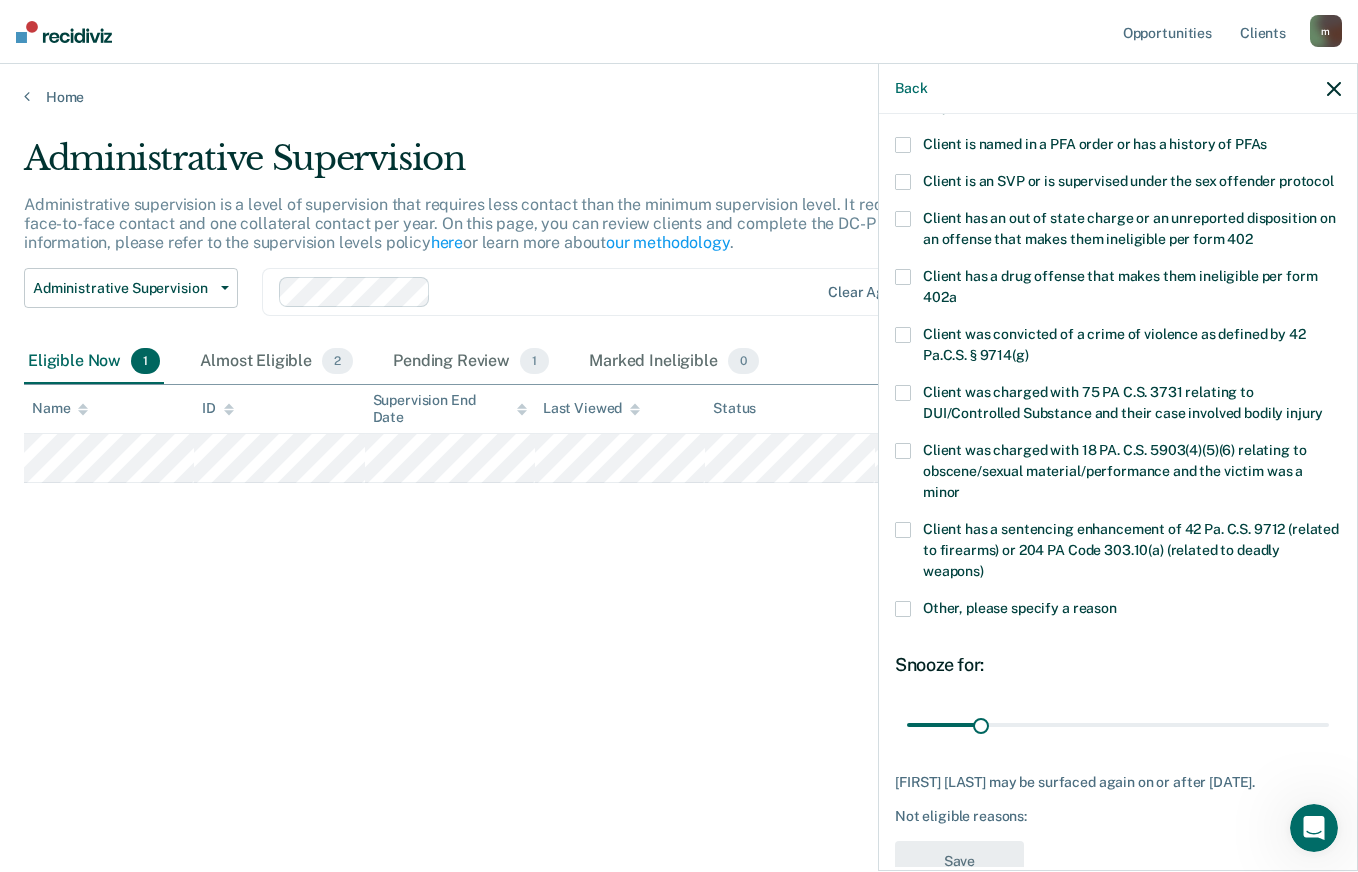 scroll, scrollTop: 94, scrollLeft: 0, axis: vertical 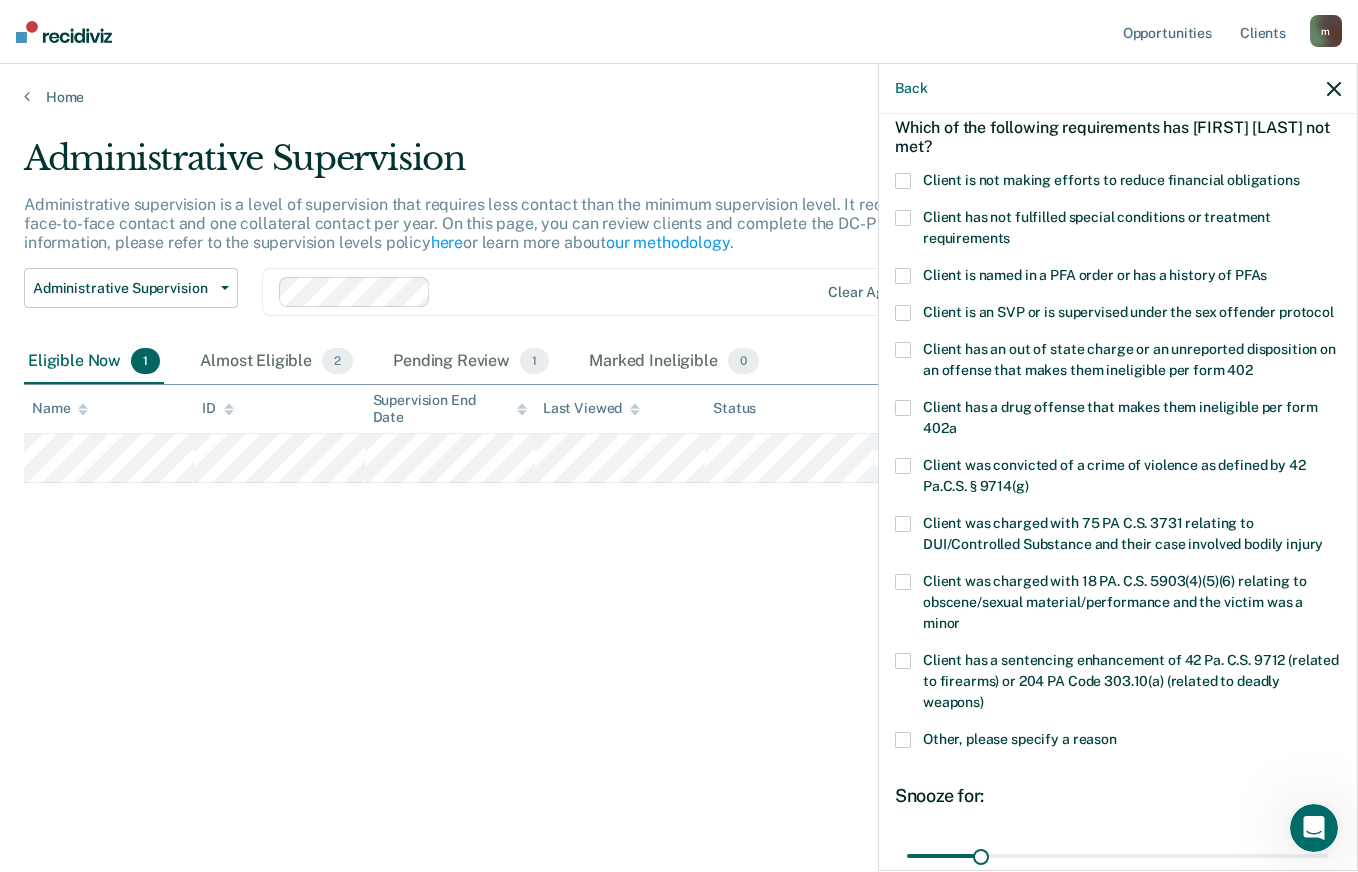 click at bounding box center [903, 218] 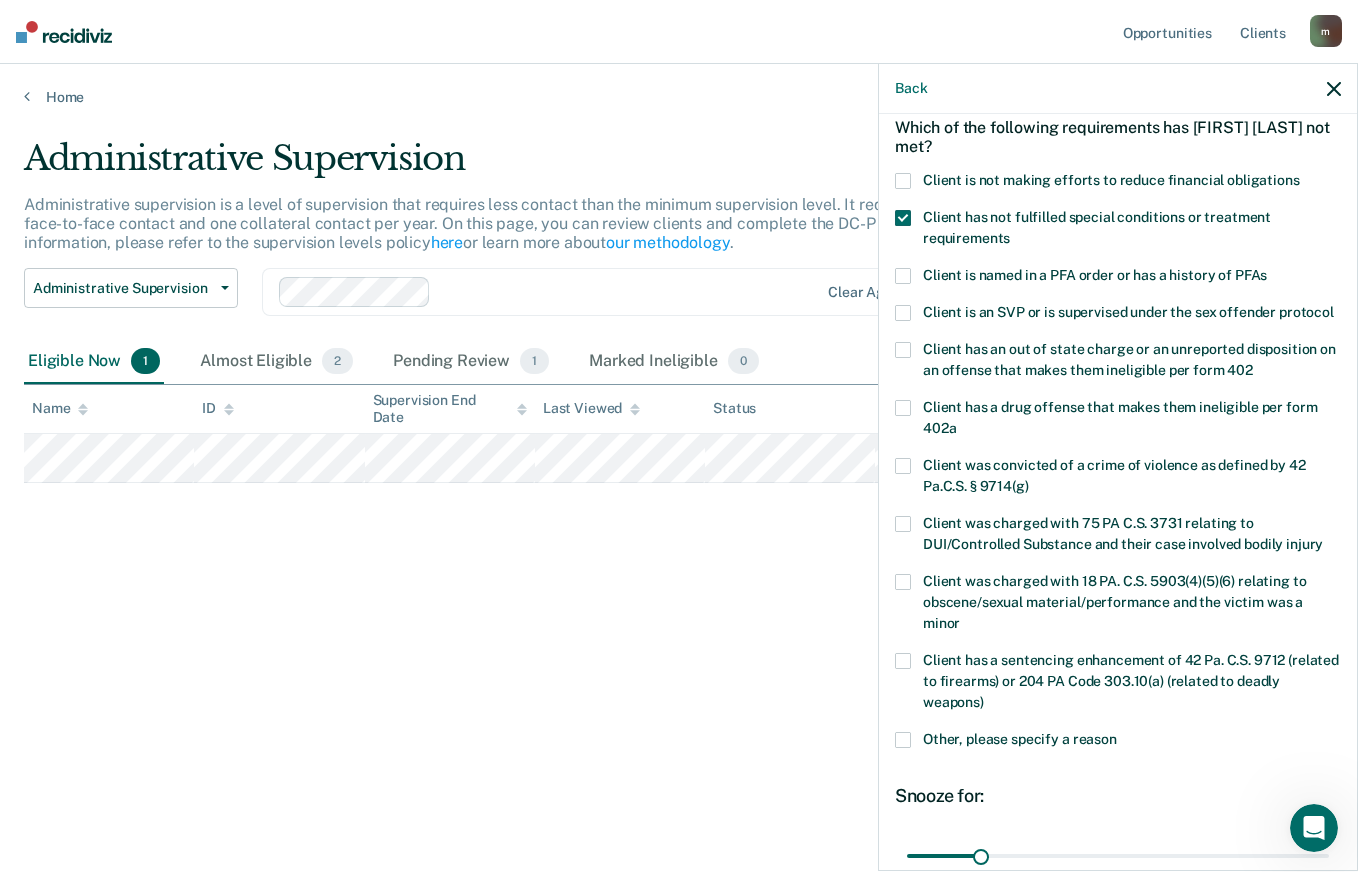 click at bounding box center [903, 181] 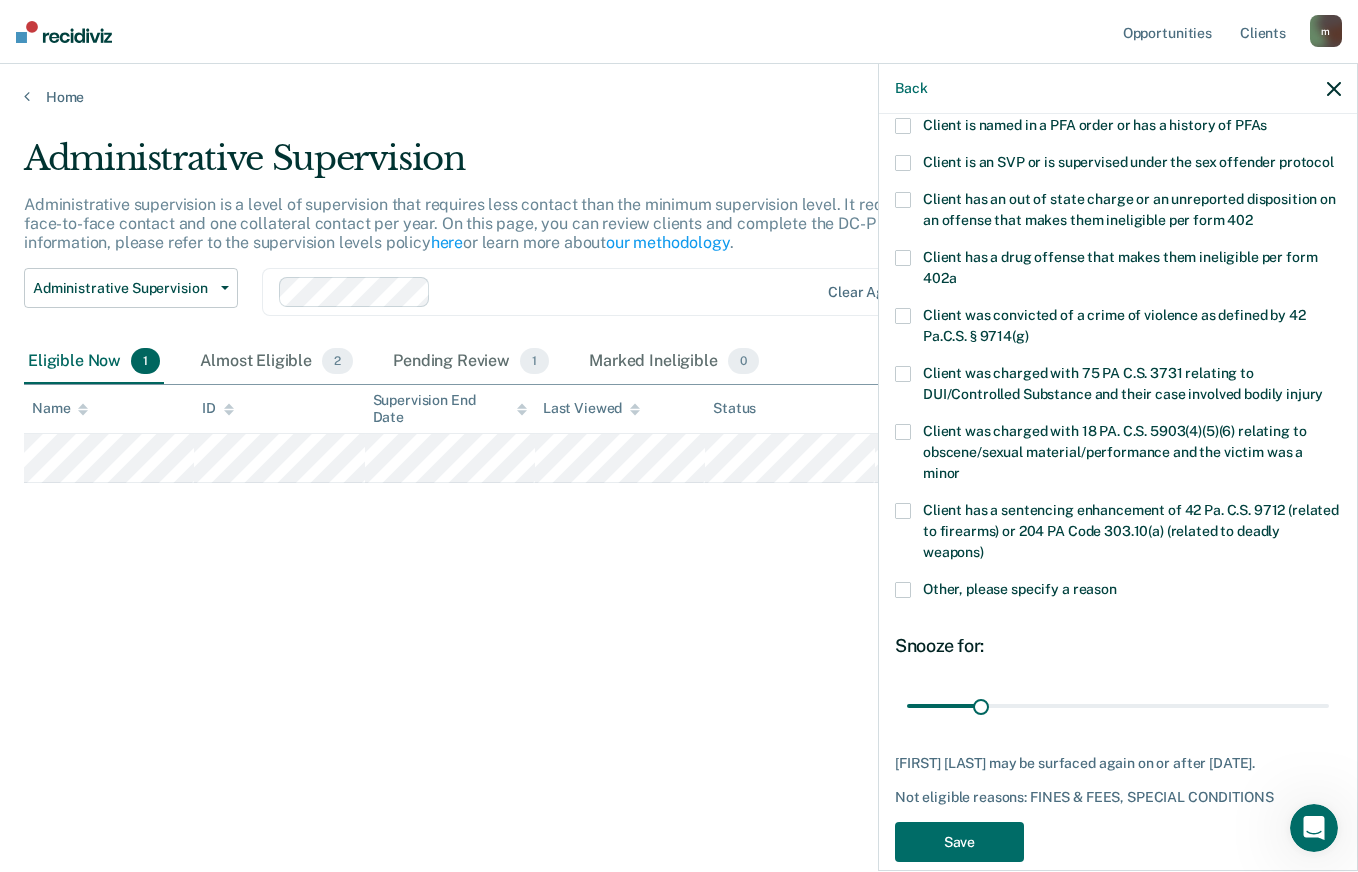 scroll, scrollTop: 294, scrollLeft: 0, axis: vertical 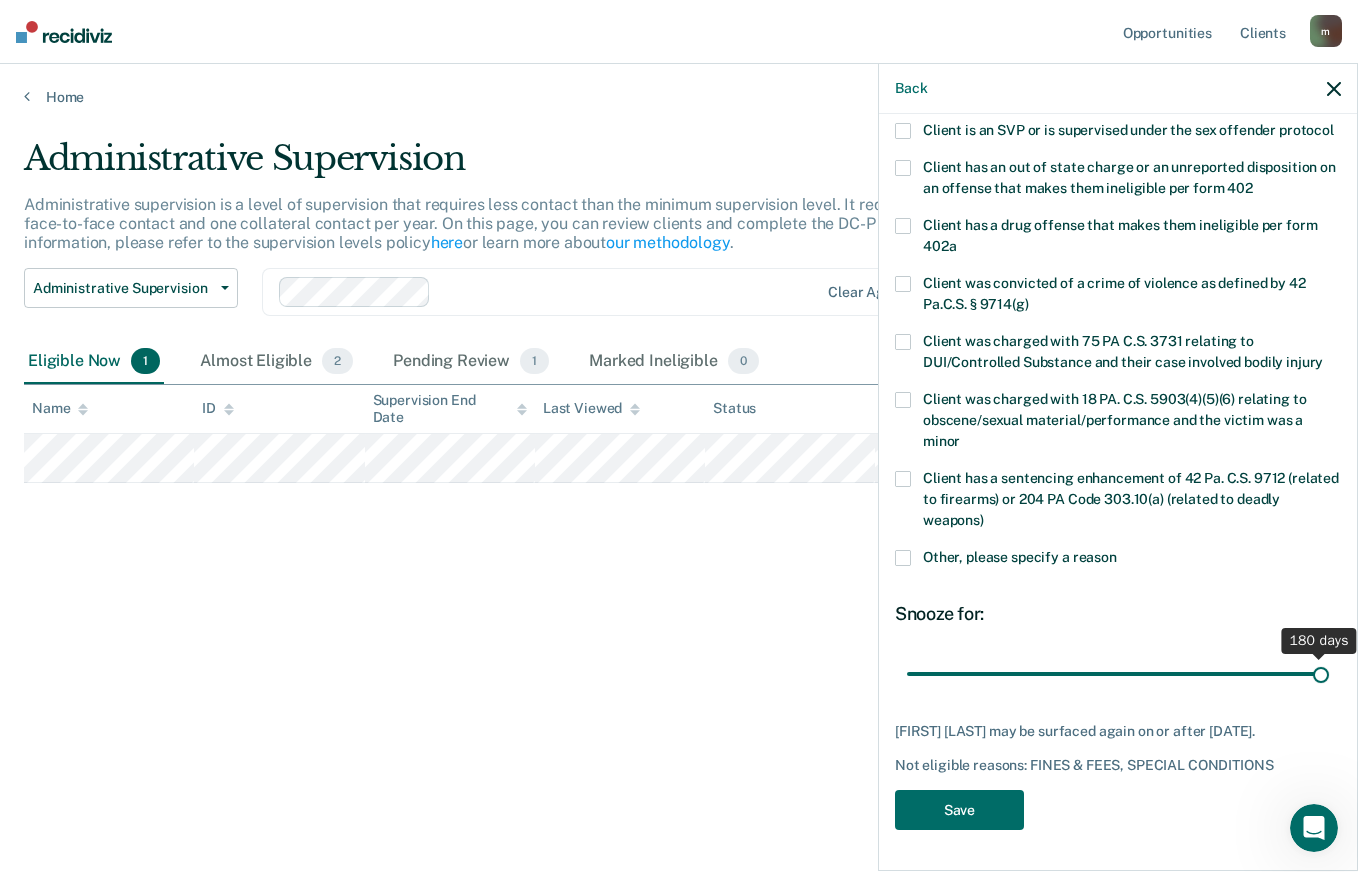drag, startPoint x: 974, startPoint y: 674, endPoint x: 1309, endPoint y: 678, distance: 335.02386 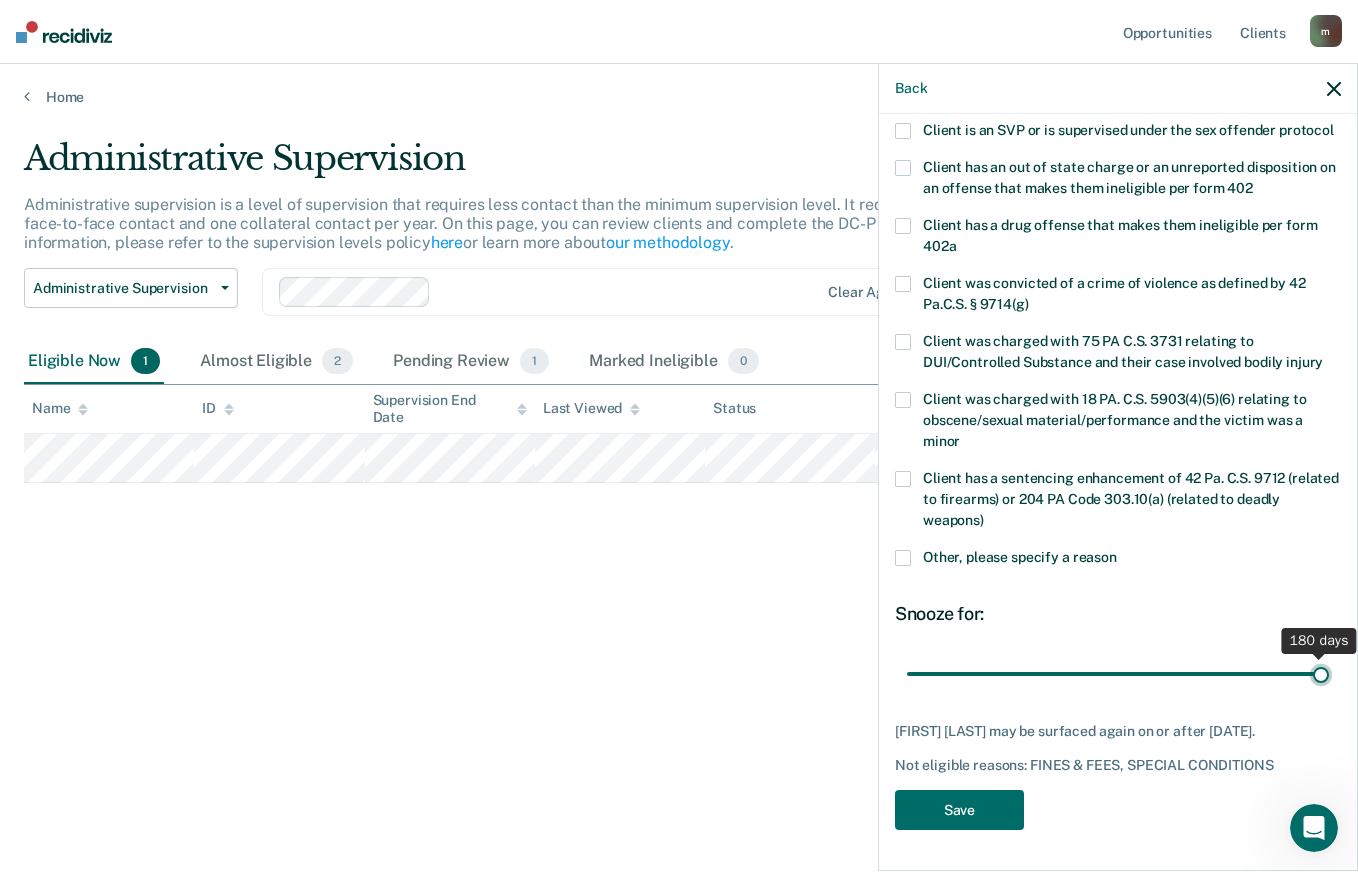type on "180" 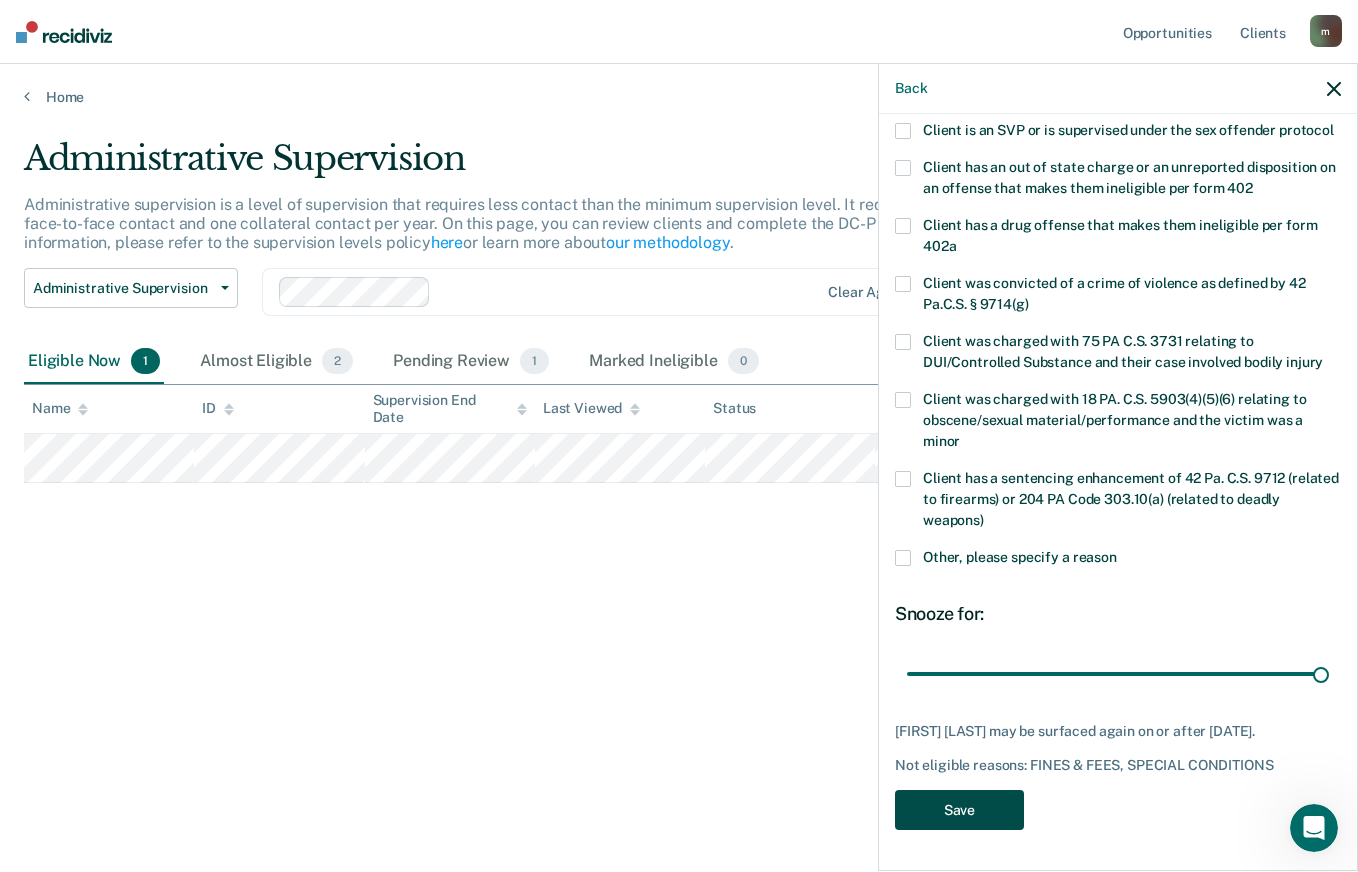 click on "Save" at bounding box center (959, 810) 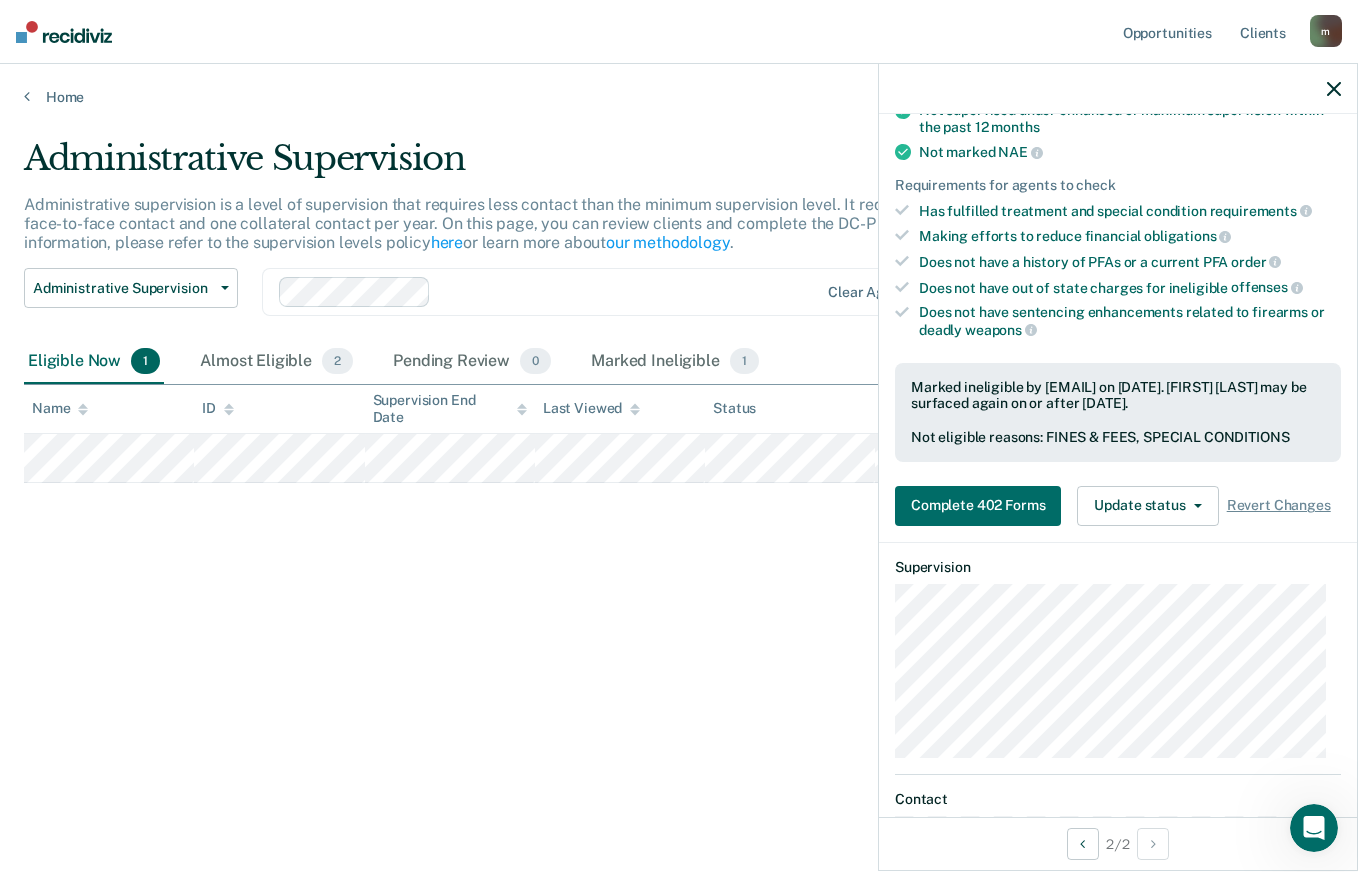 click 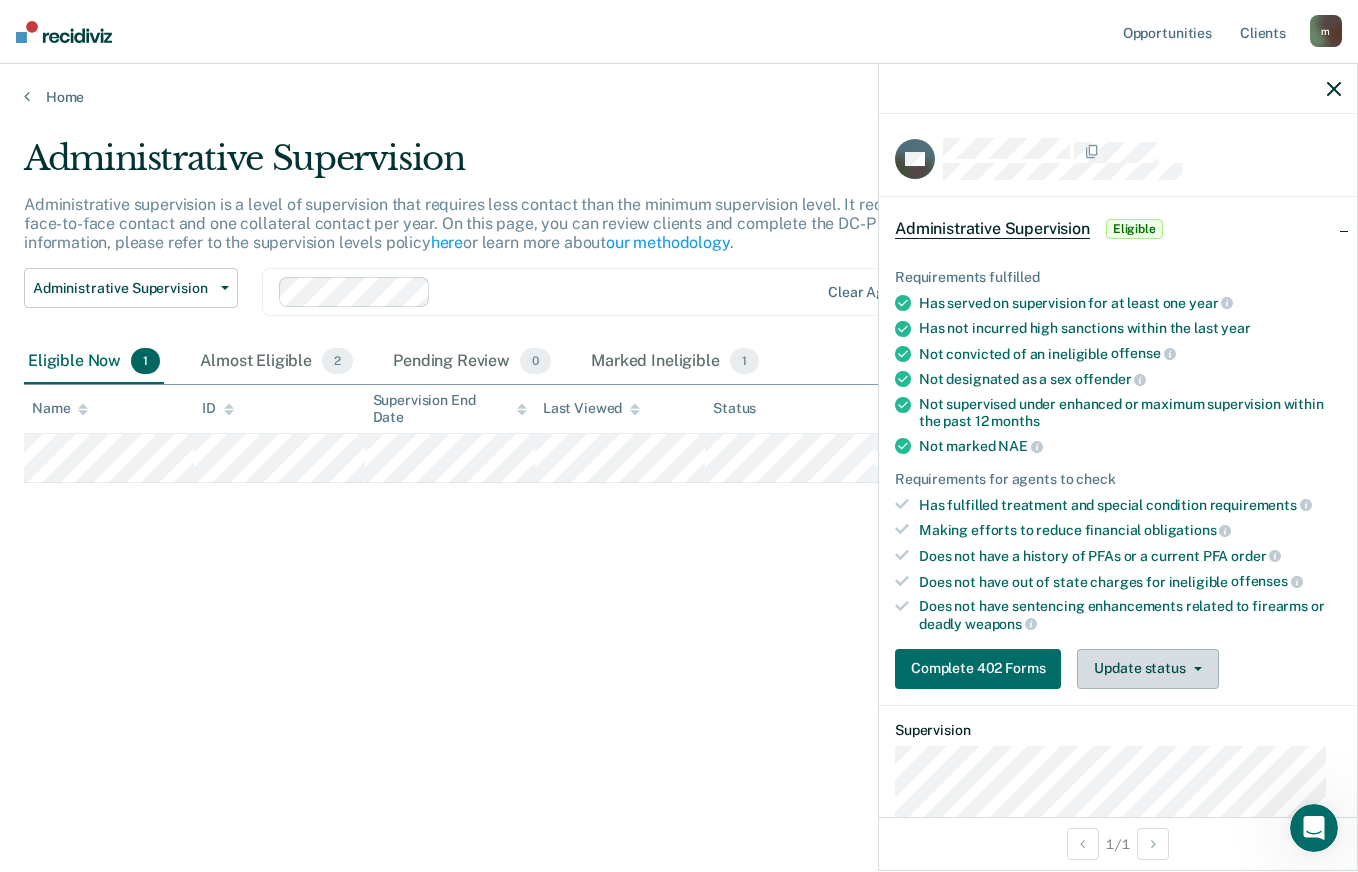 click on "Update status" at bounding box center (1147, 669) 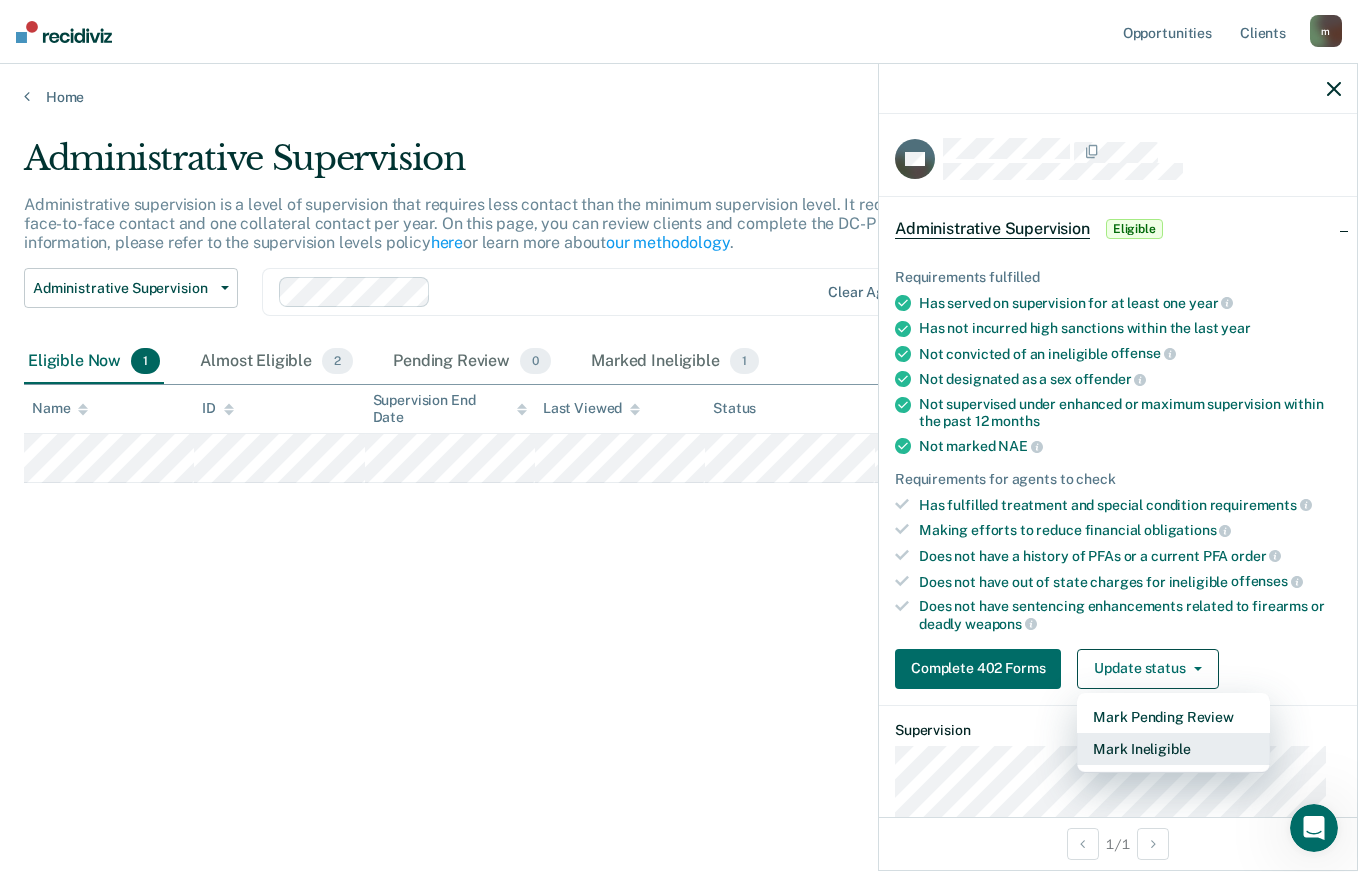 click on "Mark Ineligible" at bounding box center (1173, 749) 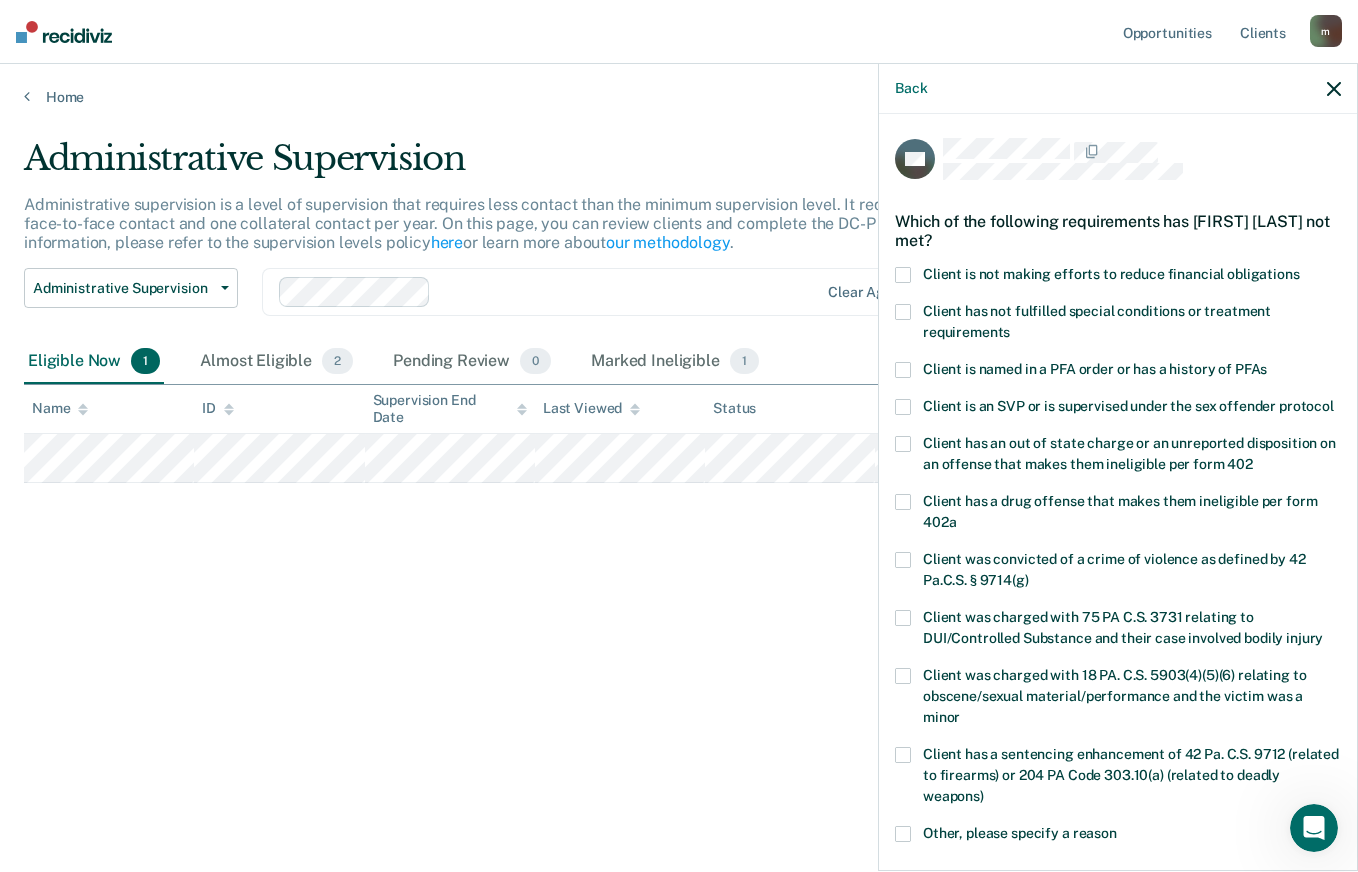 click at bounding box center [903, 312] 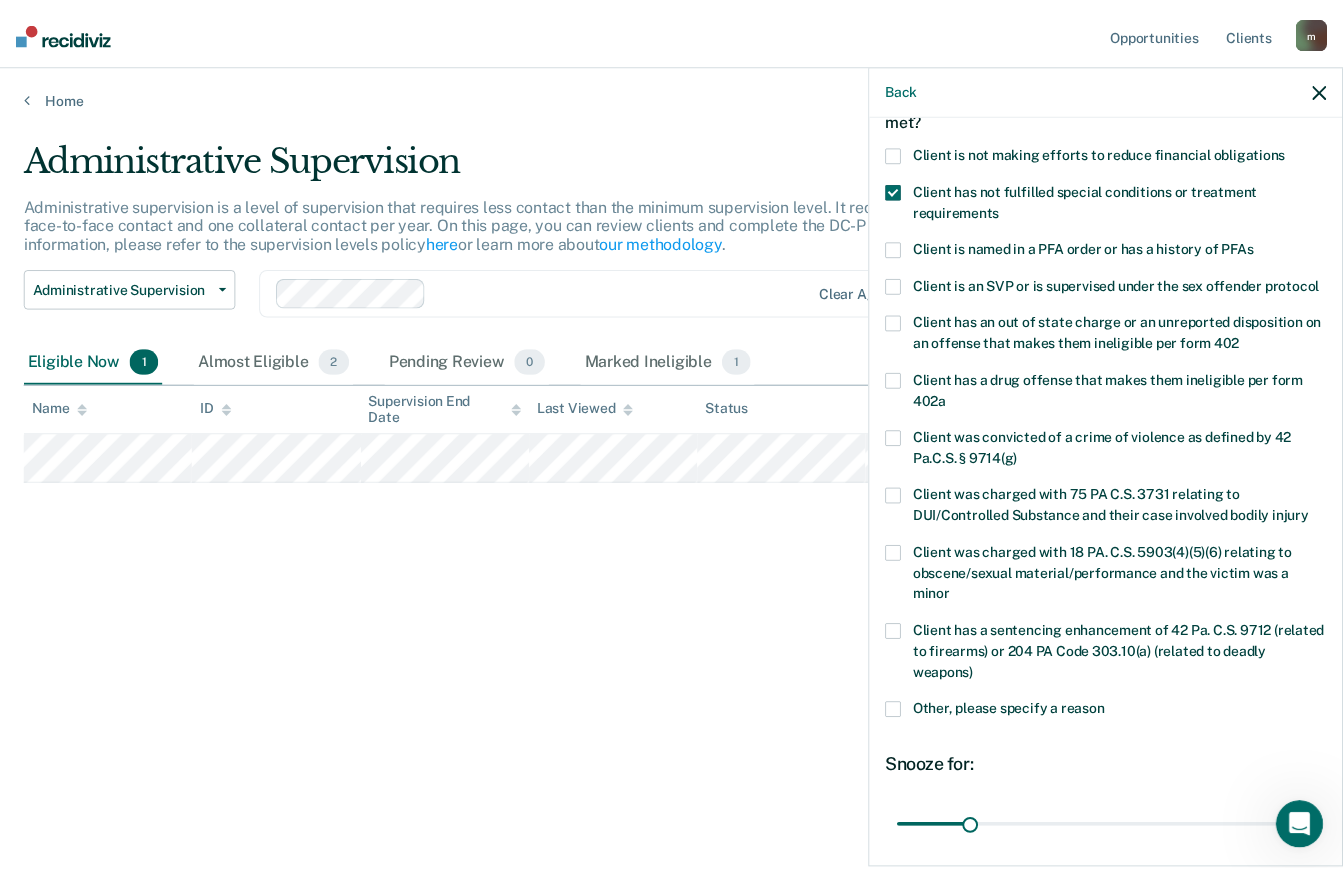 scroll, scrollTop: 294, scrollLeft: 0, axis: vertical 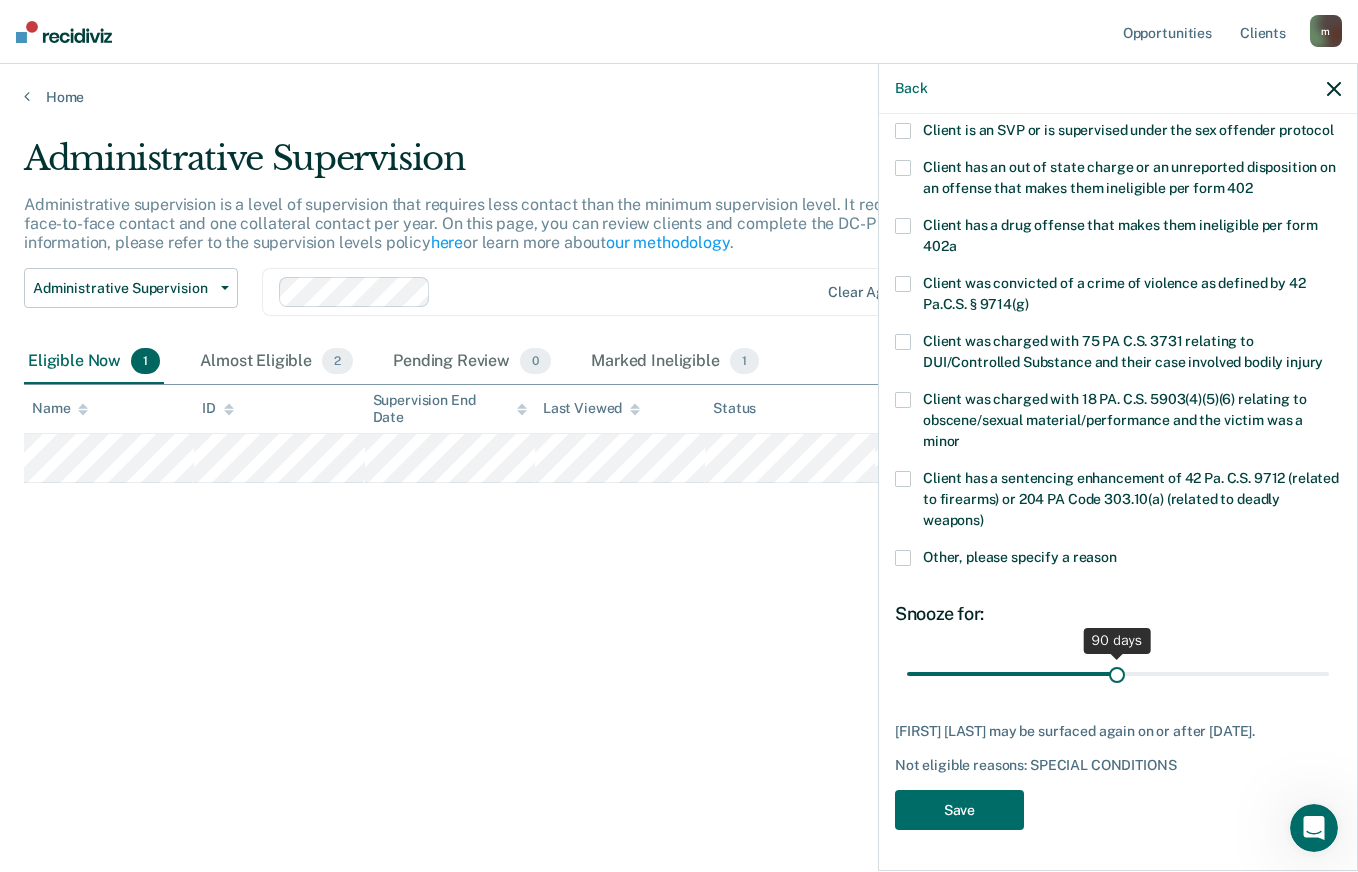 drag, startPoint x: 979, startPoint y: 678, endPoint x: 1109, endPoint y: 683, distance: 130.09612 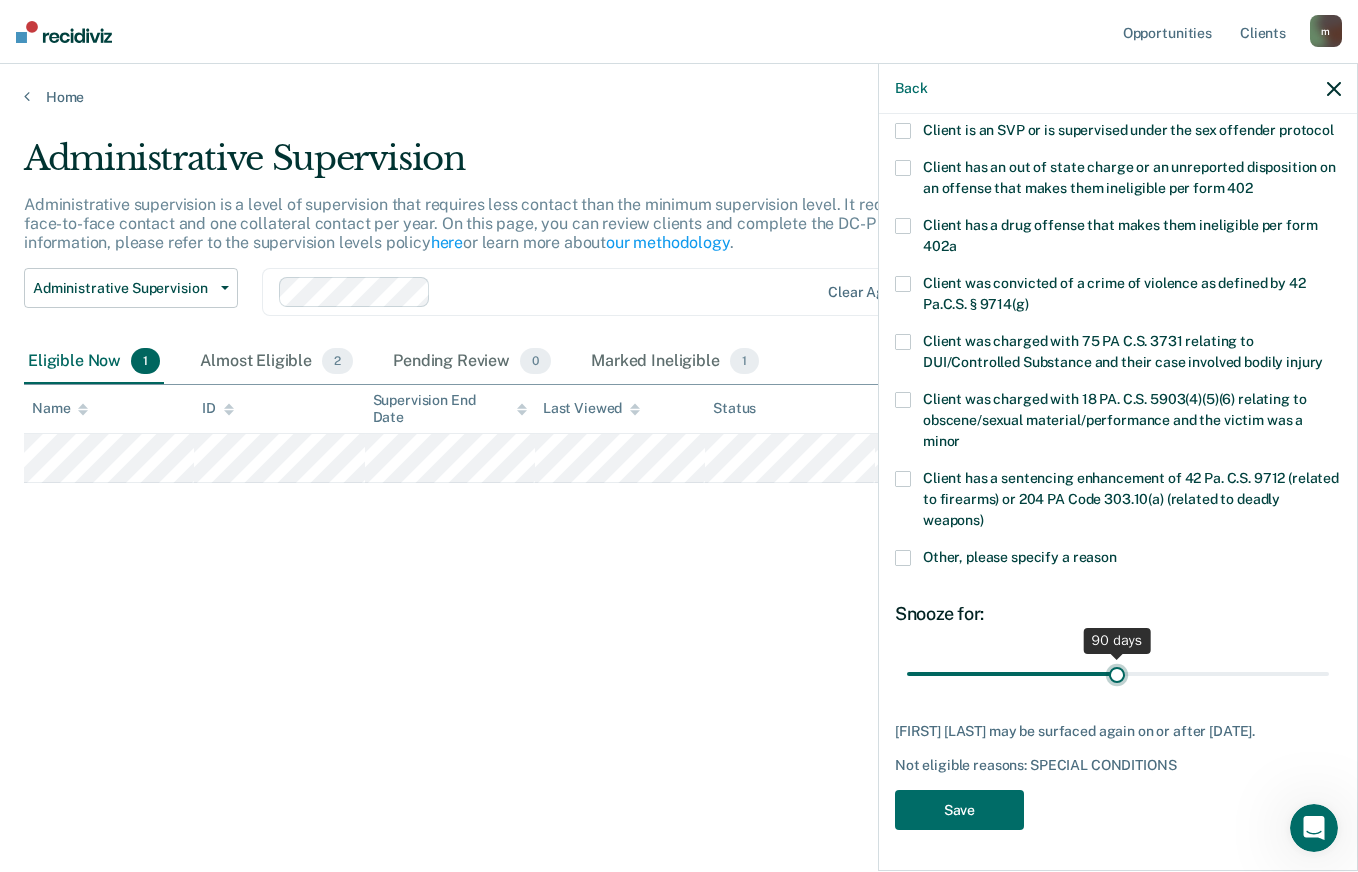 type on "90" 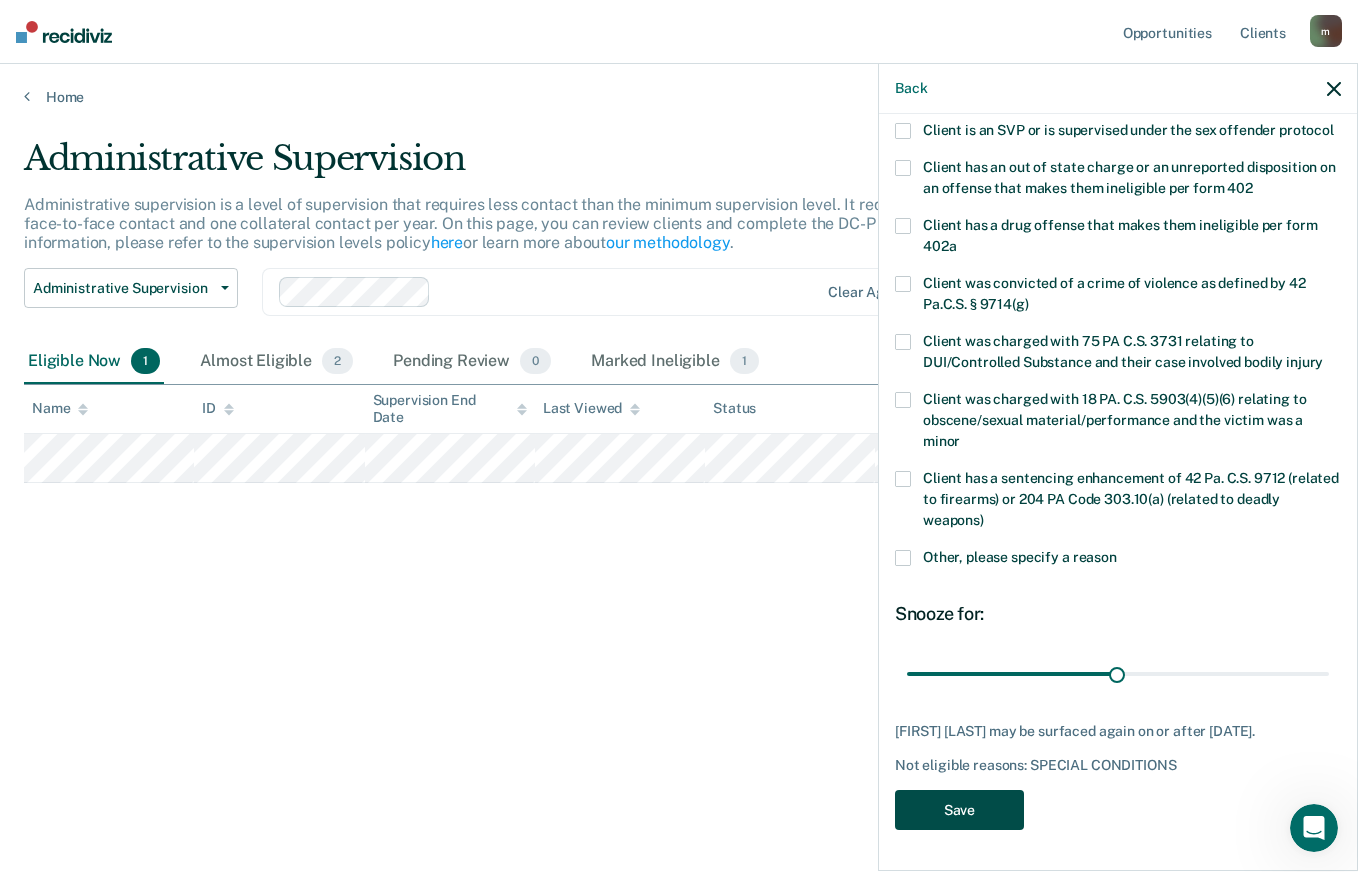 click on "Save" at bounding box center (959, 810) 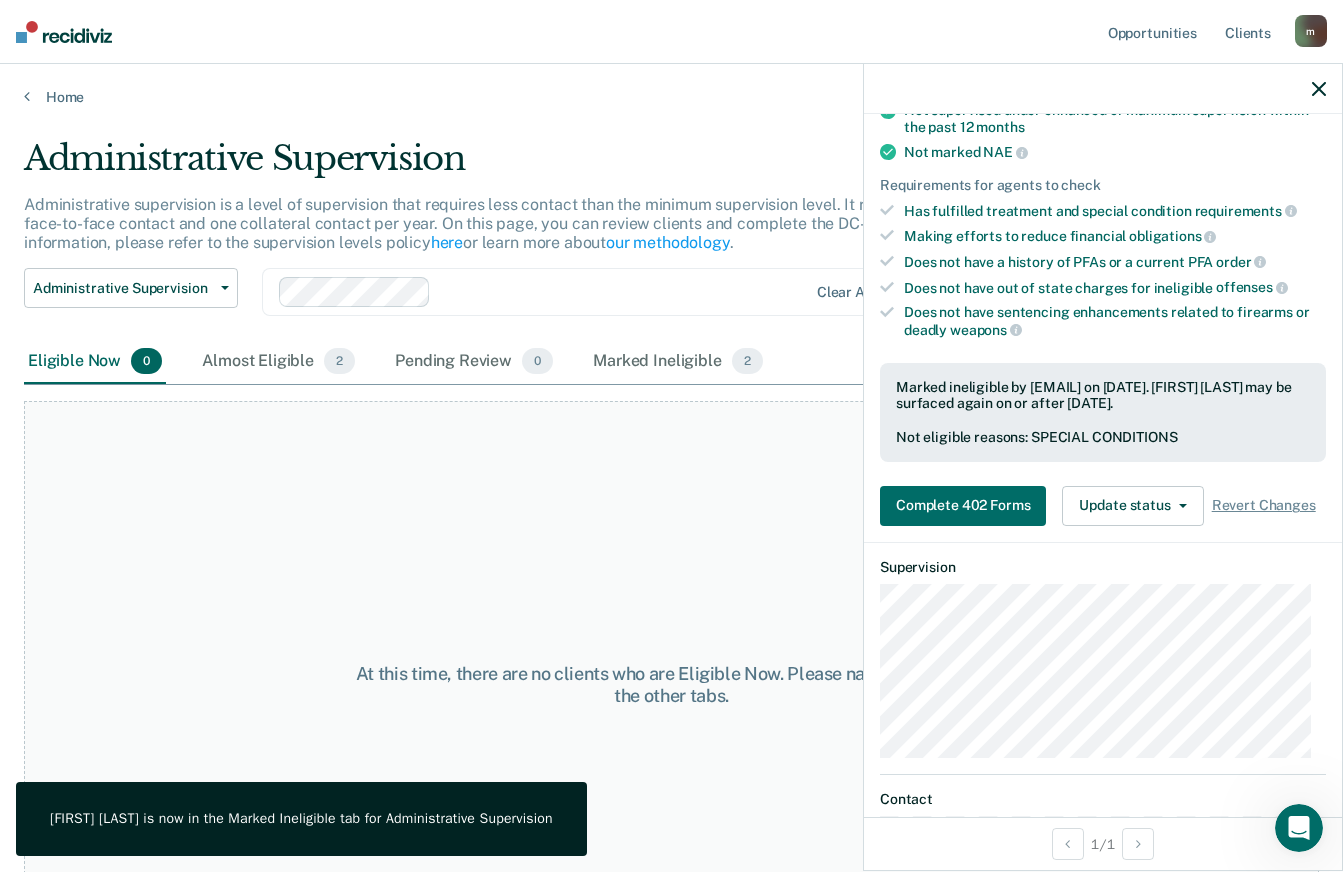 click on "At this time, there are no clients who are Eligible Now. Please navigate to one of the other tabs." at bounding box center (671, 685) 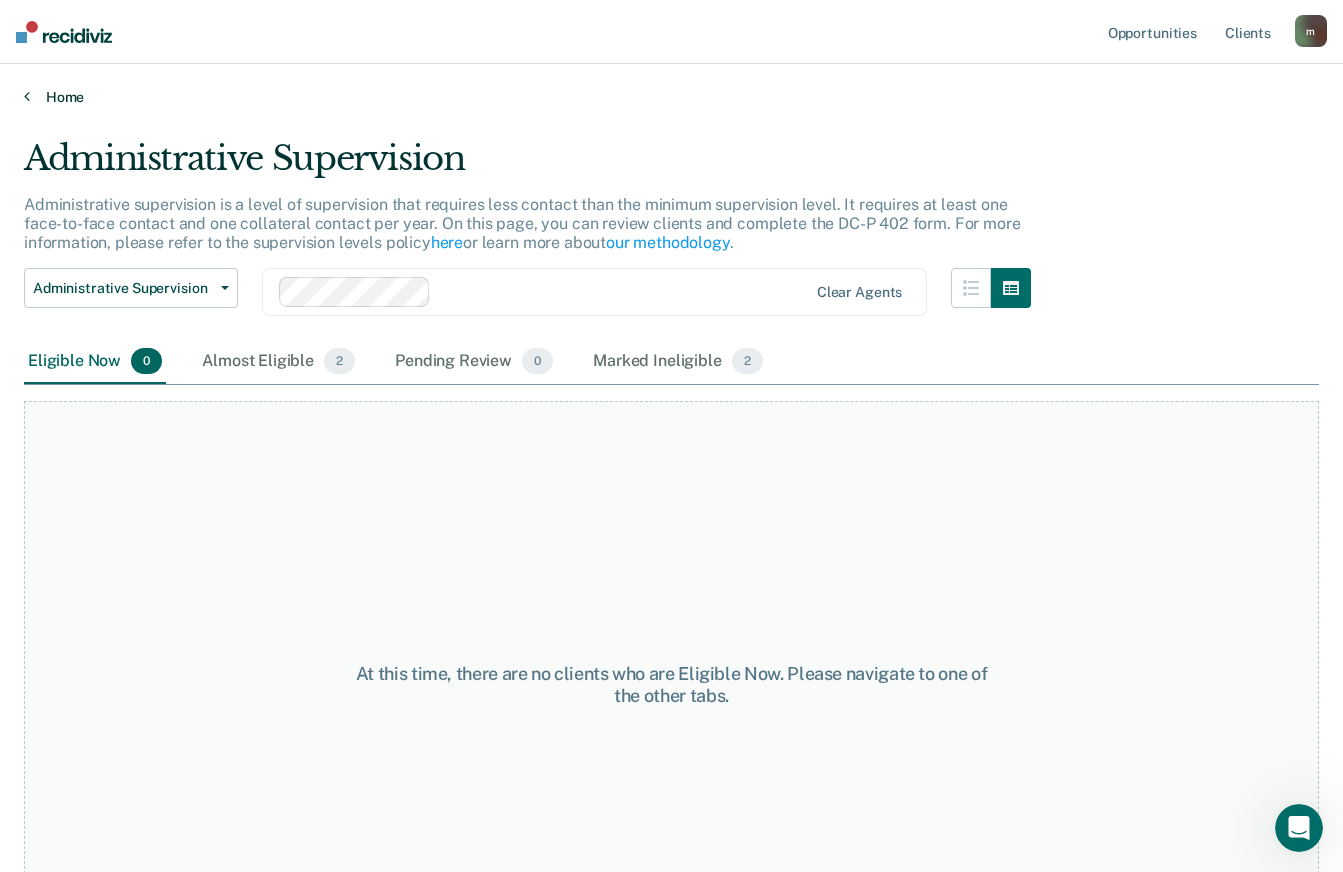 click on "Home" at bounding box center (671, 97) 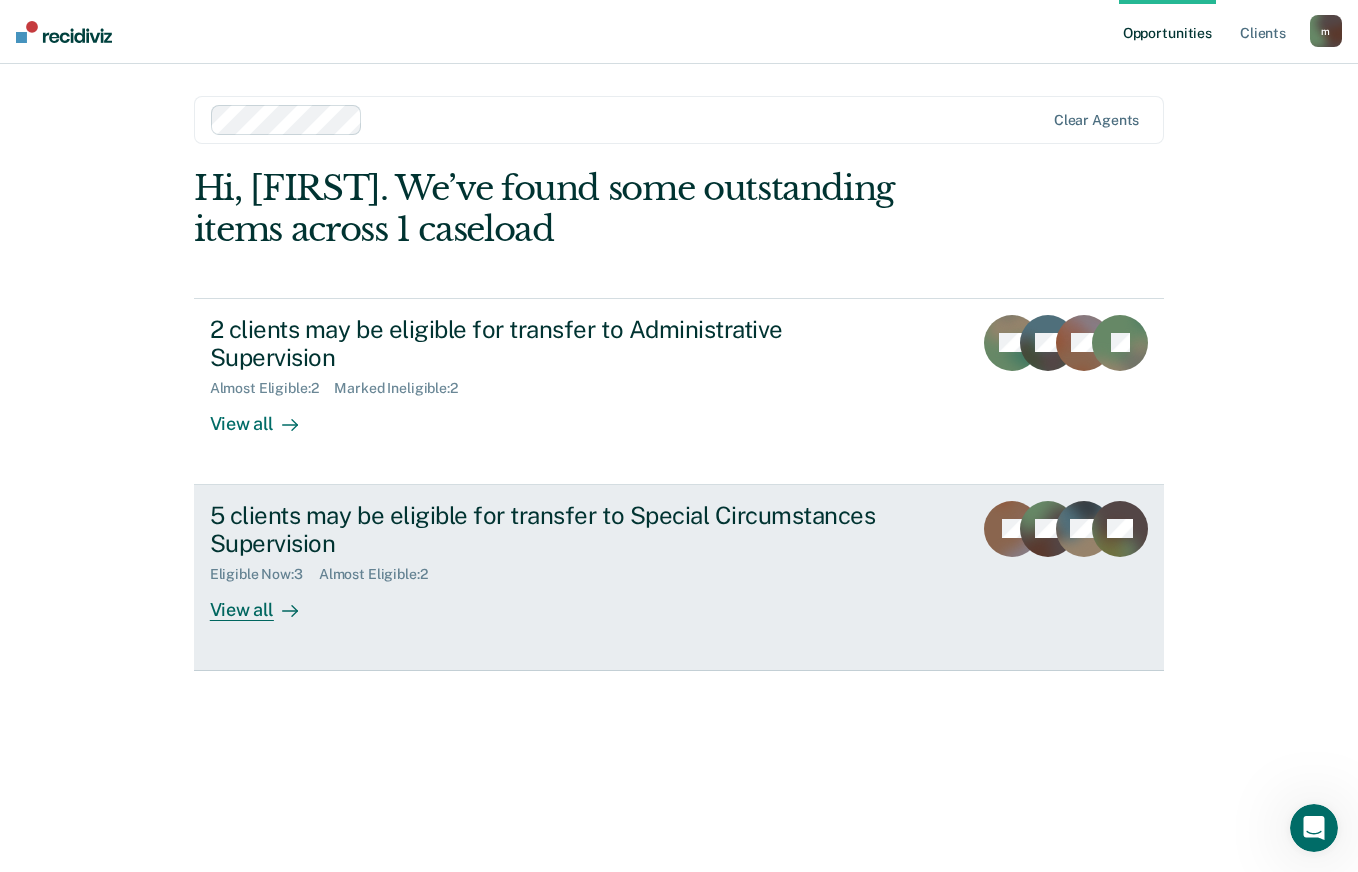 click on "5 clients may be eligible for transfer to Special Circumstances Supervision Eligible Now :  3 Almost Eligible :  2 View all" at bounding box center [585, 561] 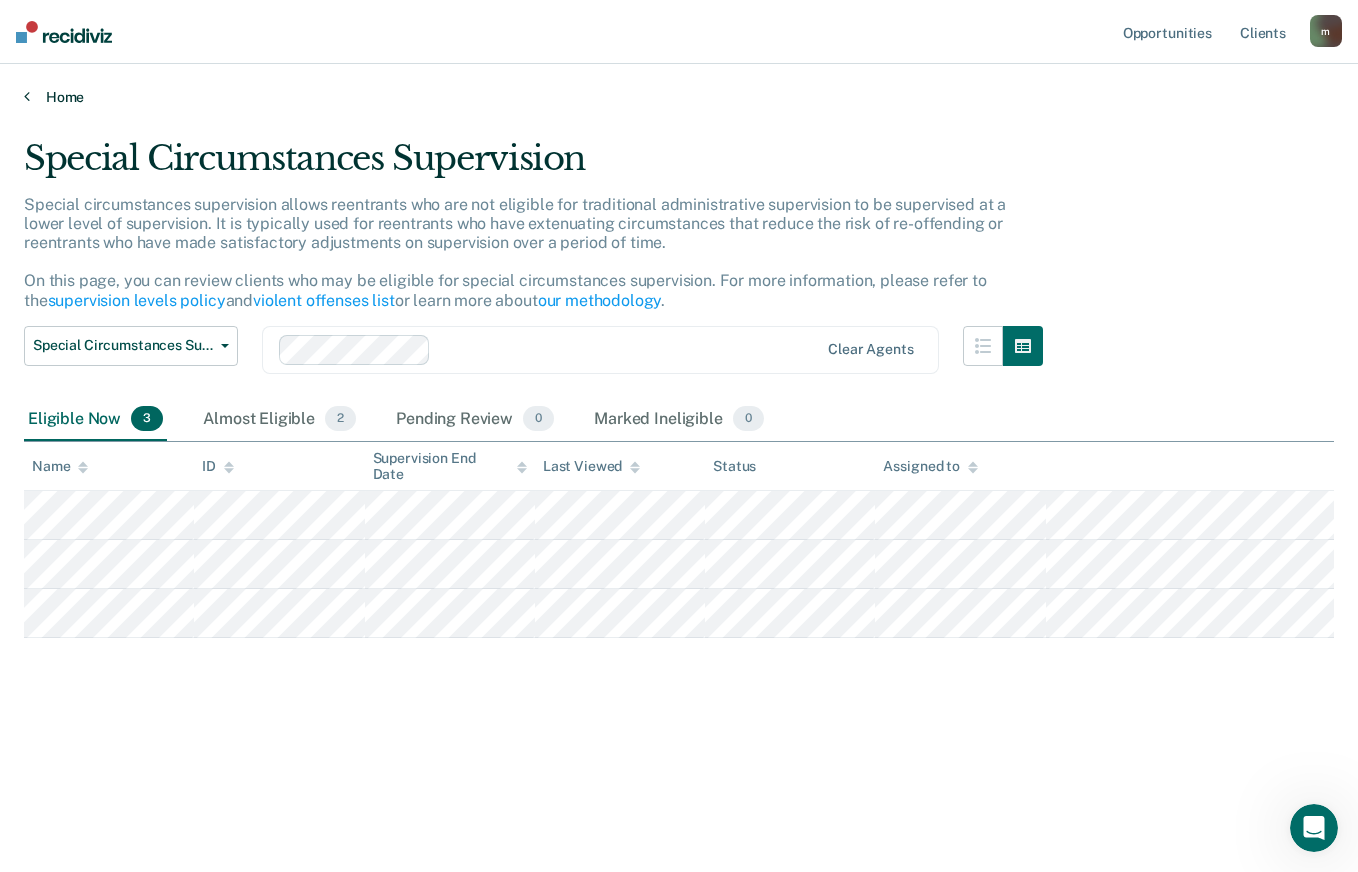 click on "Home" at bounding box center (679, 97) 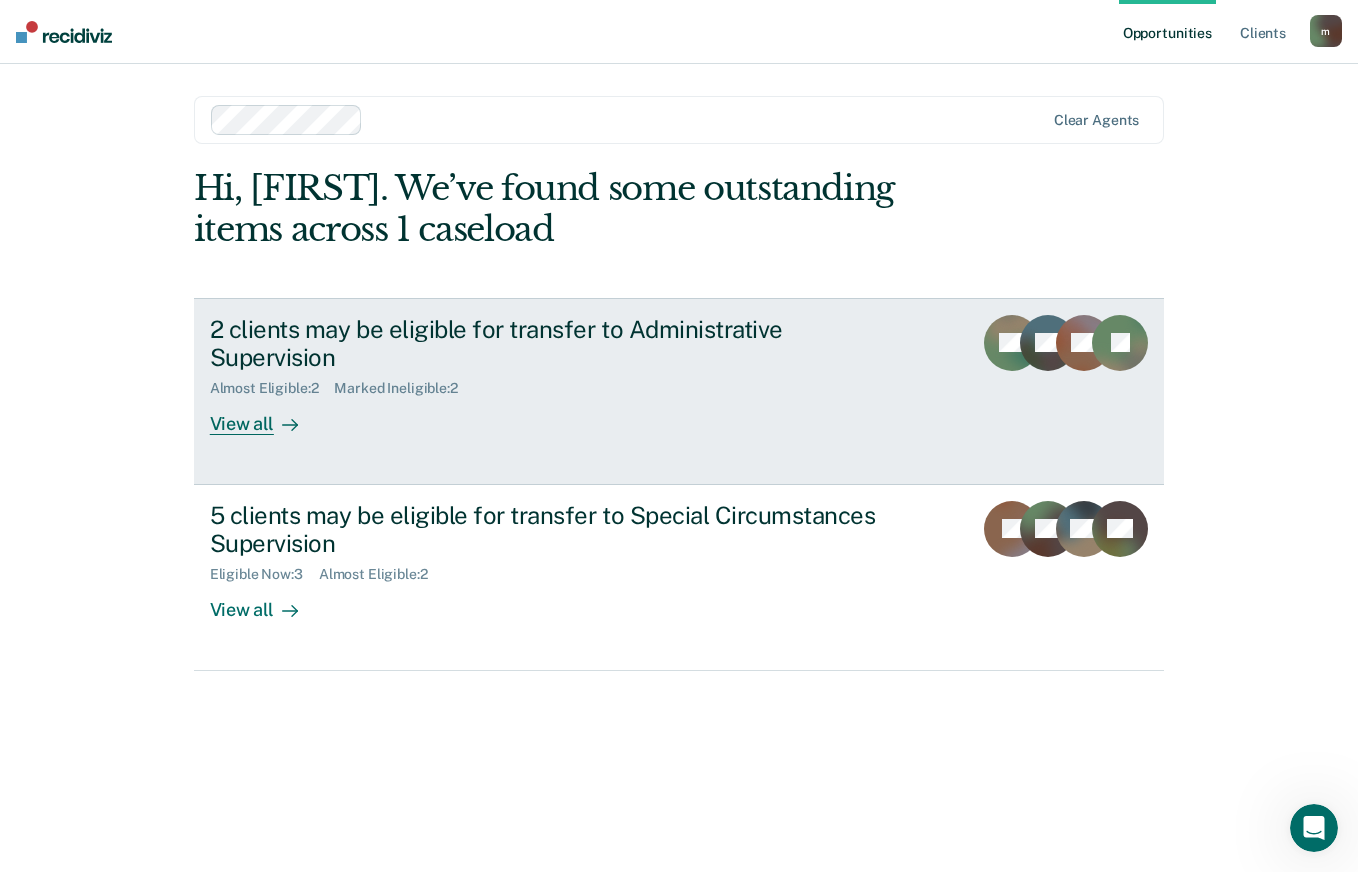 click on "2 clients may be eligible for transfer to Administrative Supervision Almost Eligible :  2 Marked Ineligible :  2 View all   DV KG DS JT" at bounding box center (679, 391) 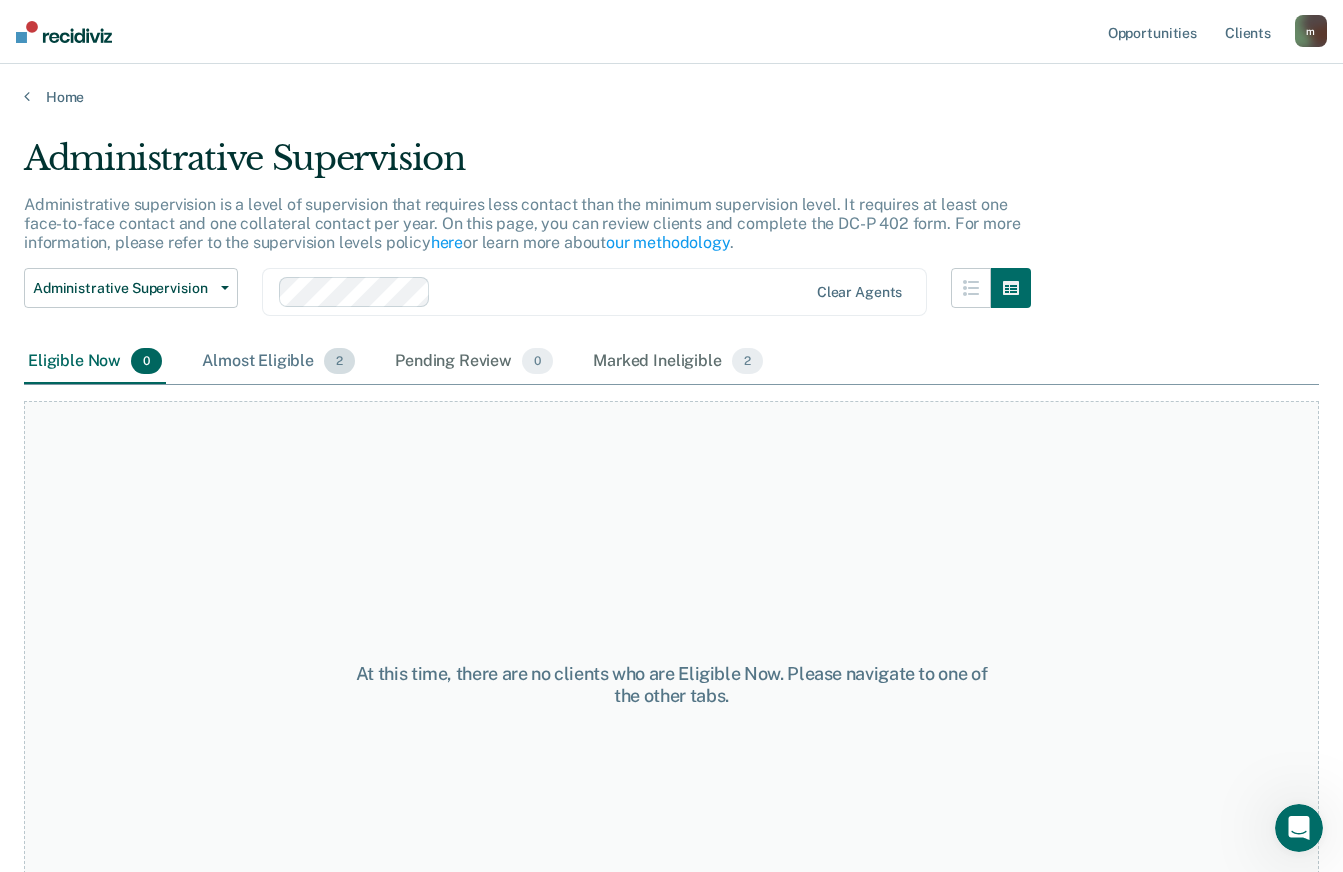 click on "Almost Eligible 2" at bounding box center (278, 362) 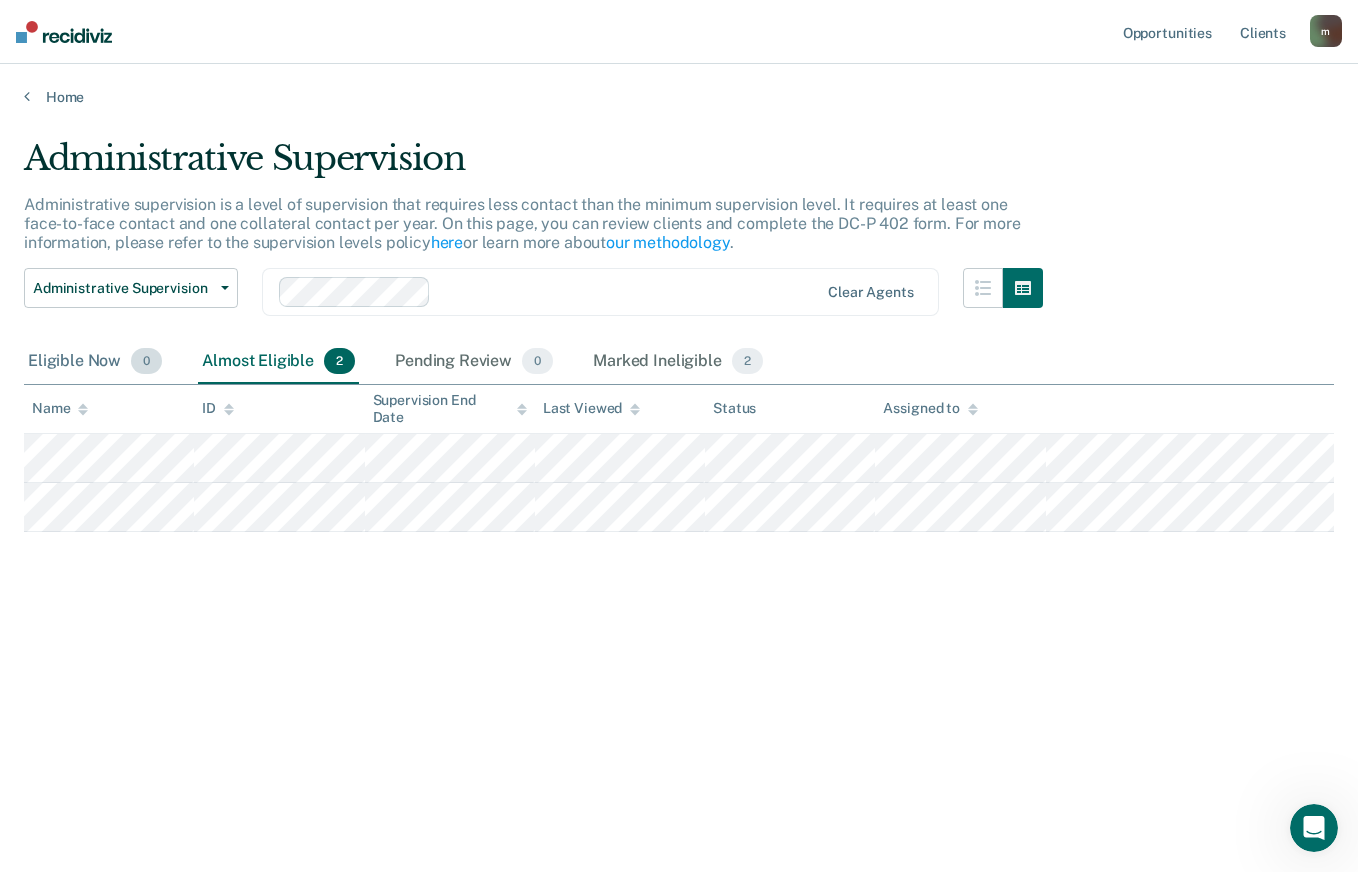 click on "Eligible Now 0" at bounding box center [95, 362] 